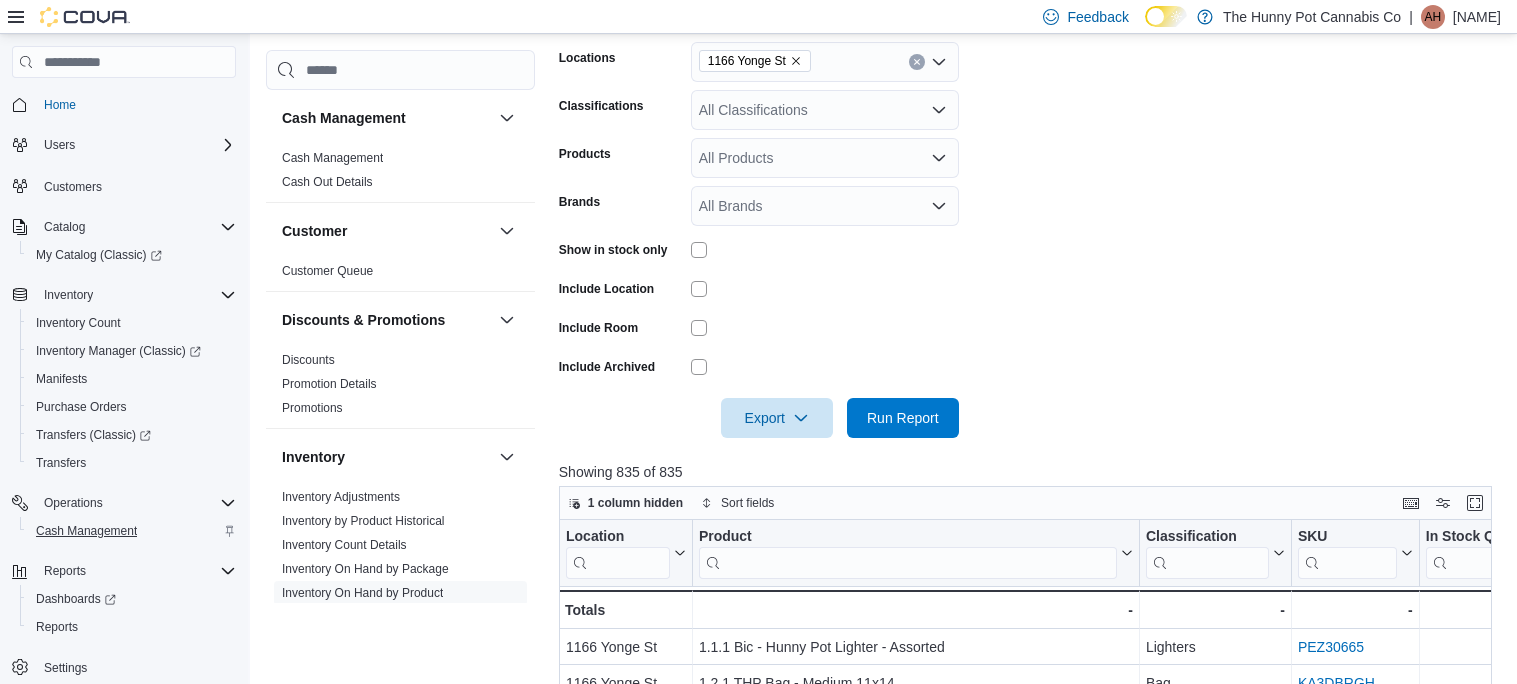 scroll, scrollTop: 323, scrollLeft: 0, axis: vertical 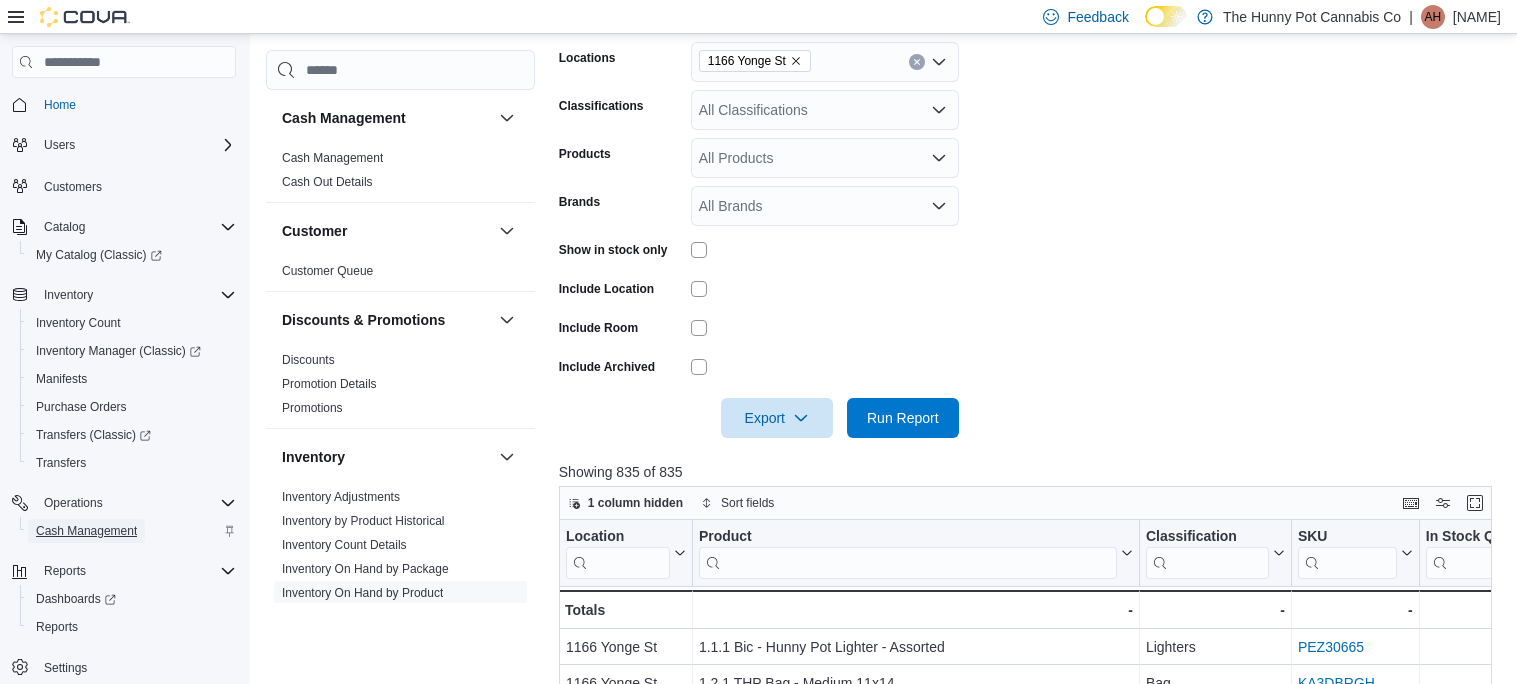 click on "Cash Management" at bounding box center (86, 531) 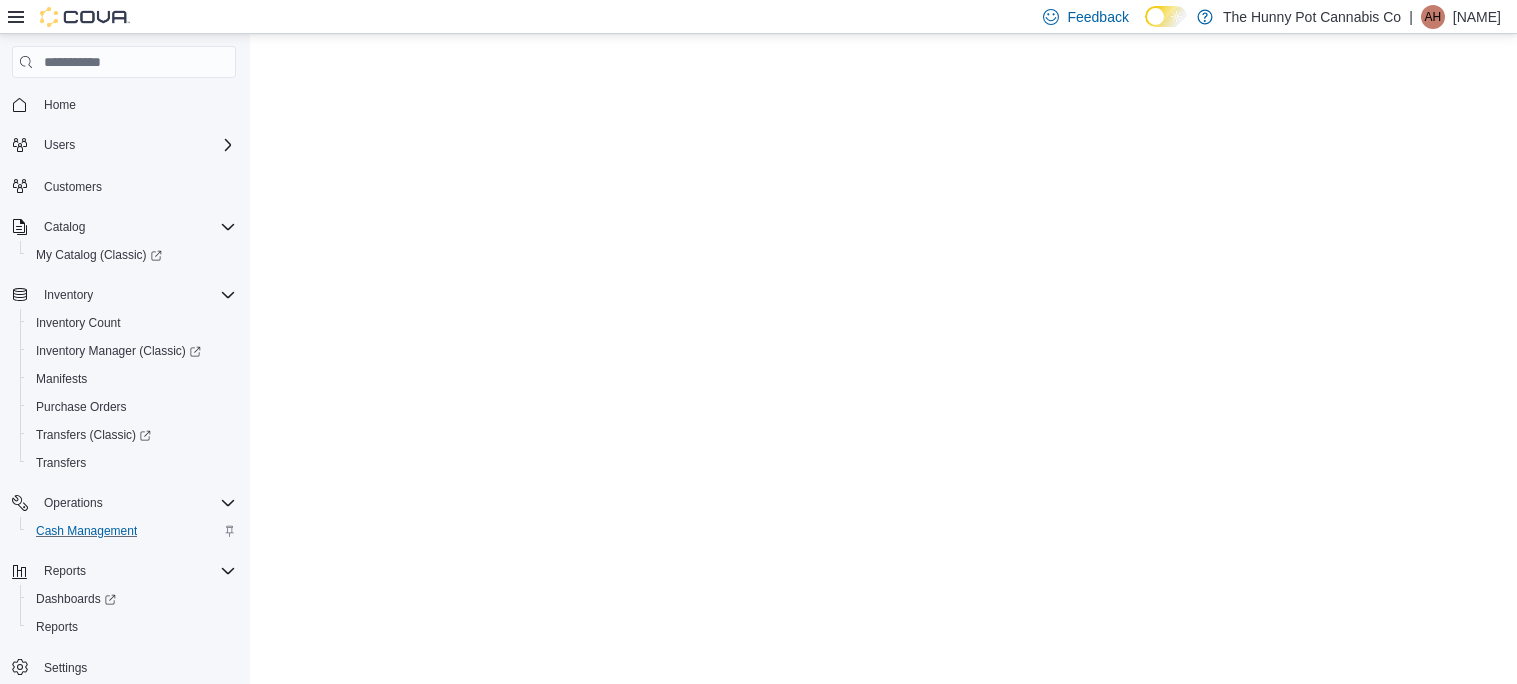 scroll, scrollTop: 0, scrollLeft: 0, axis: both 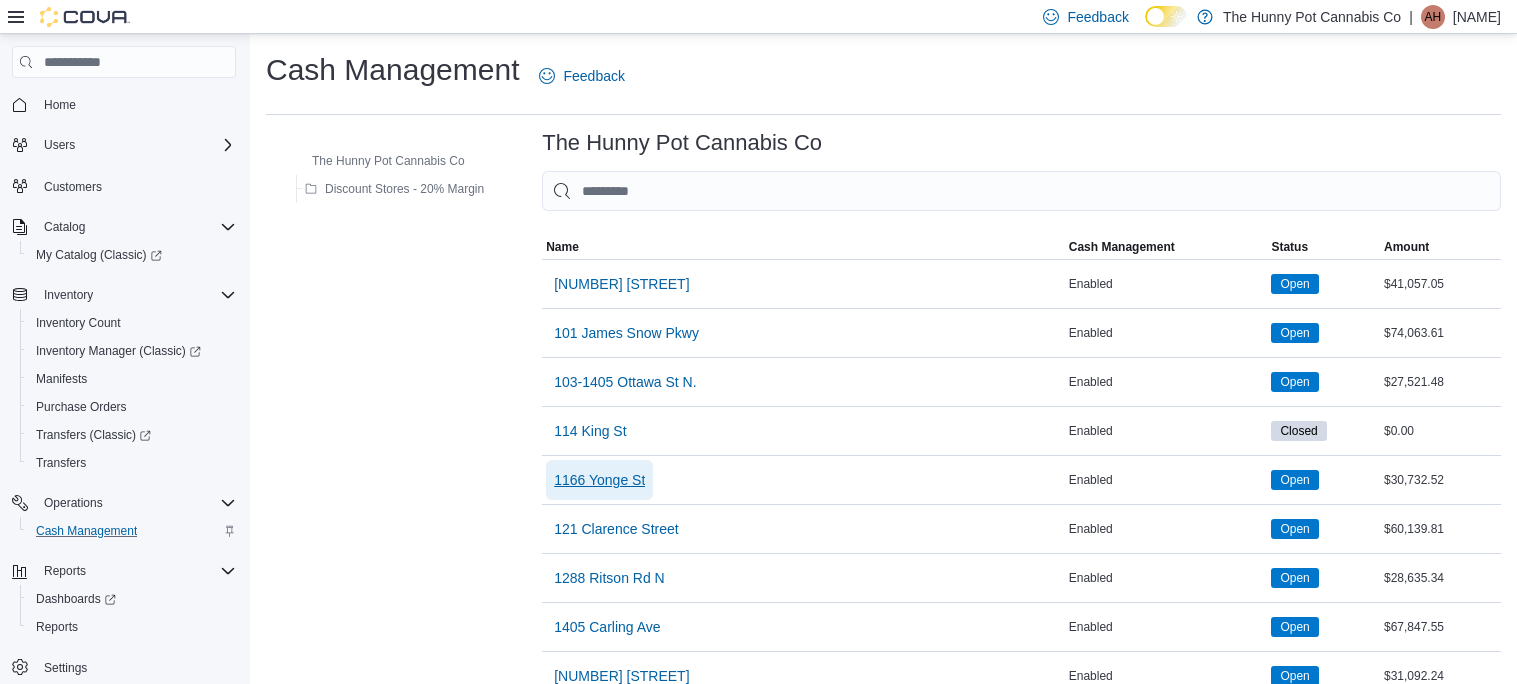 click on "1166 Yonge St" at bounding box center [599, 480] 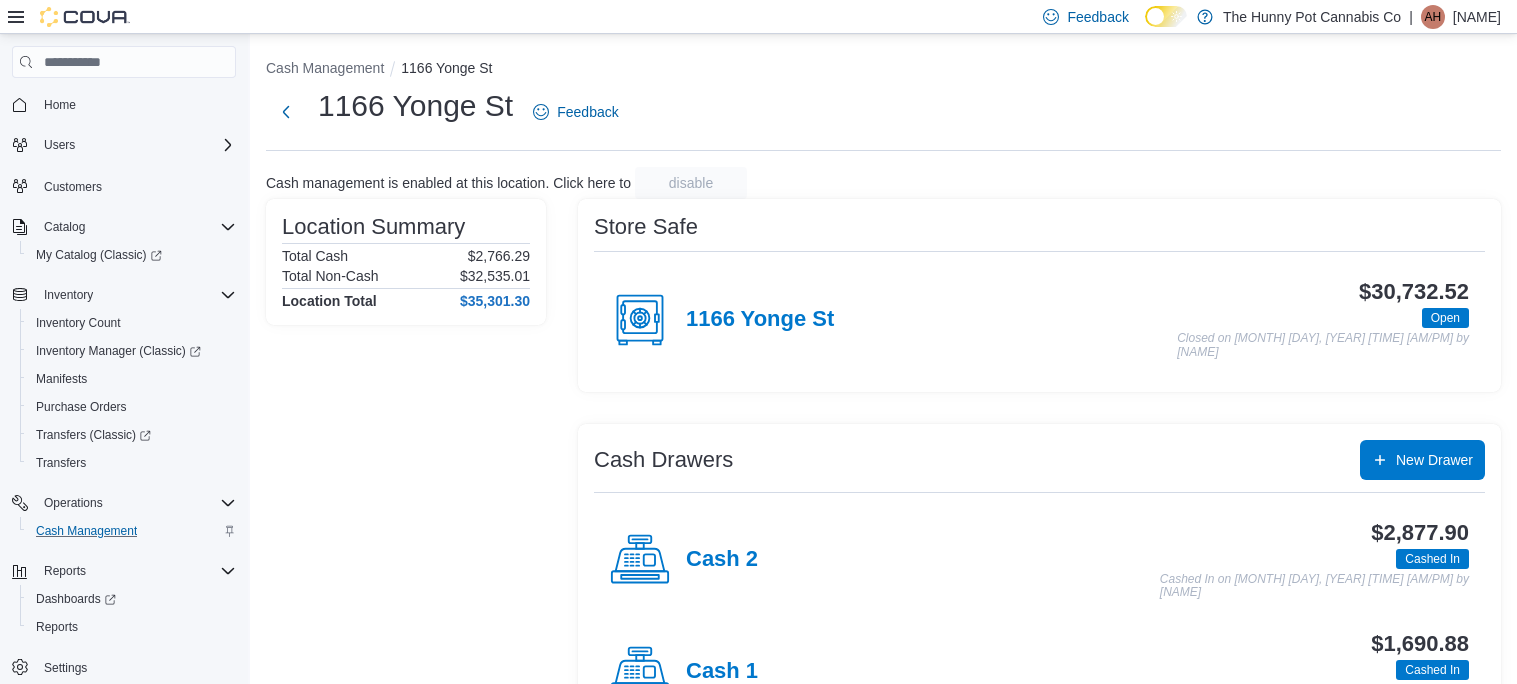 scroll, scrollTop: 75, scrollLeft: 0, axis: vertical 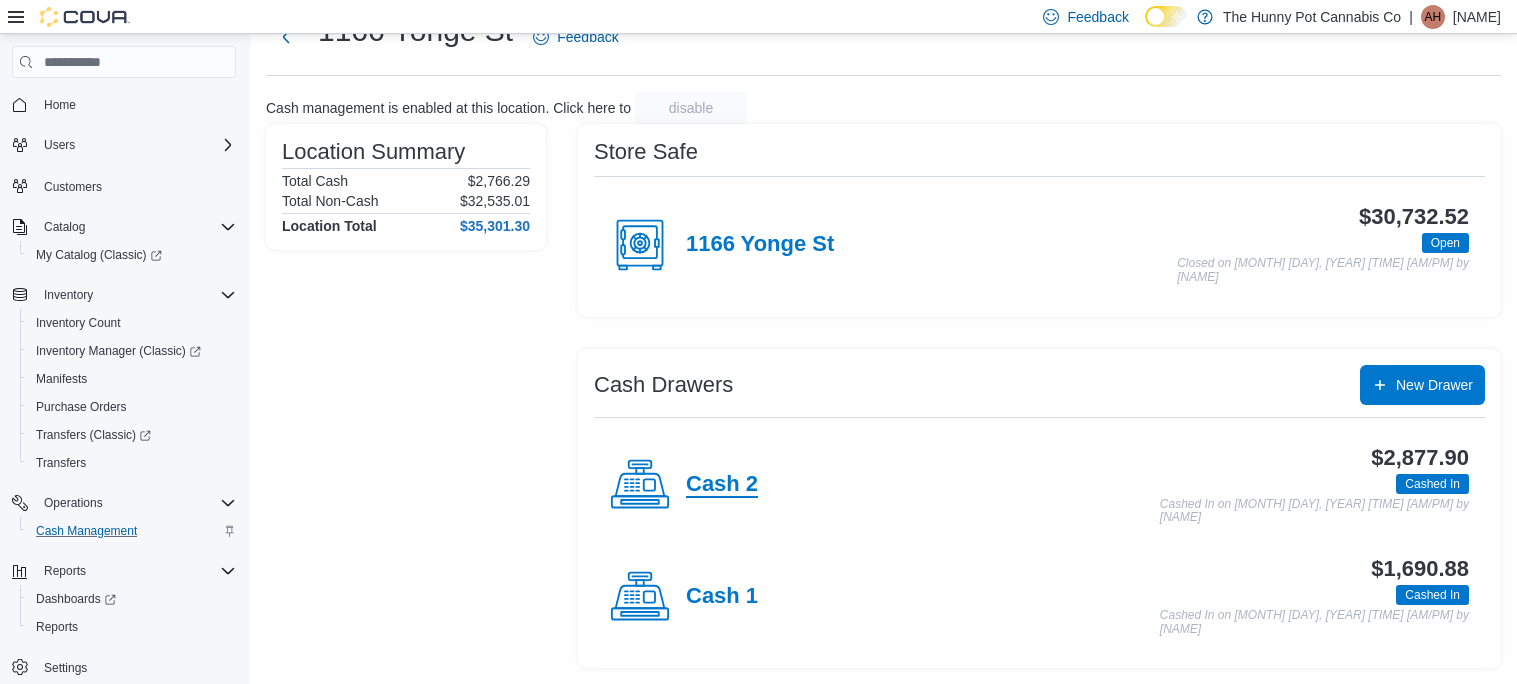 click on "Cash 2" at bounding box center (722, 485) 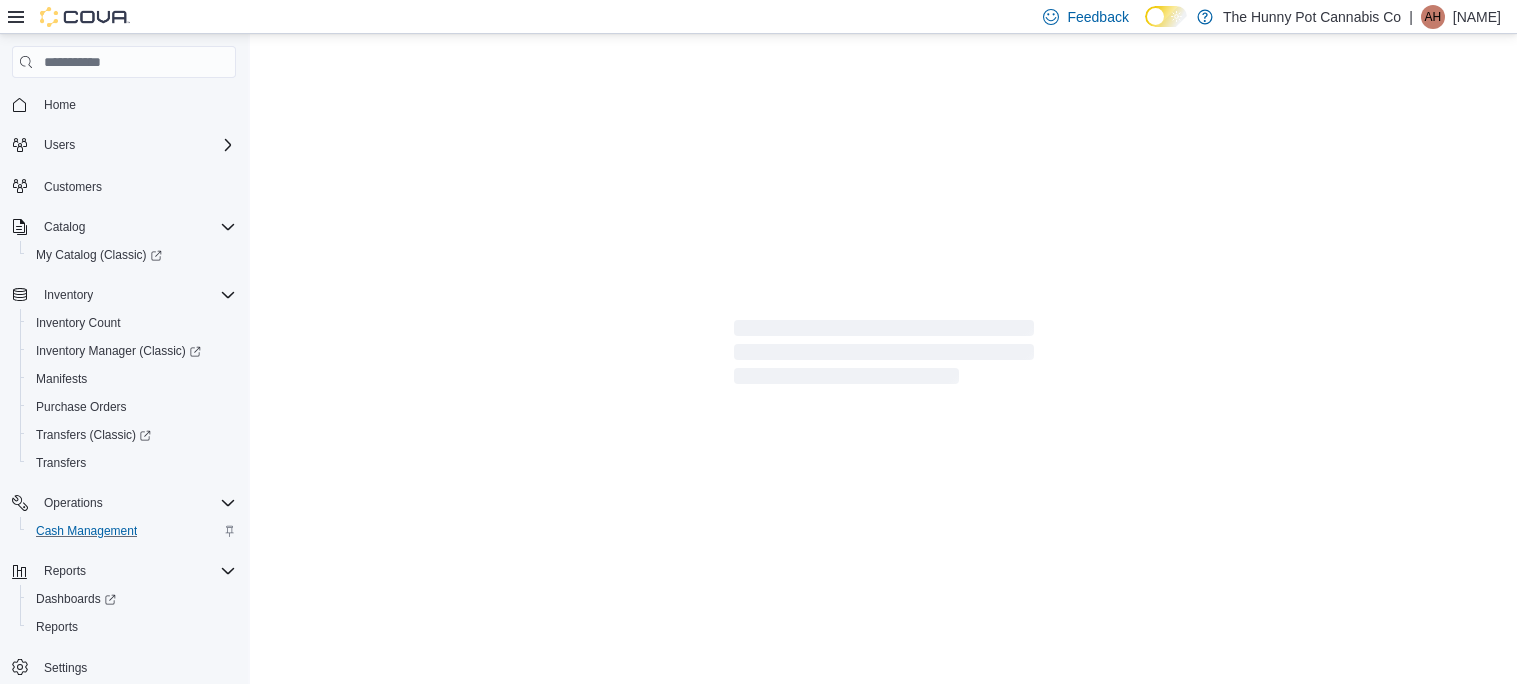 scroll, scrollTop: 0, scrollLeft: 0, axis: both 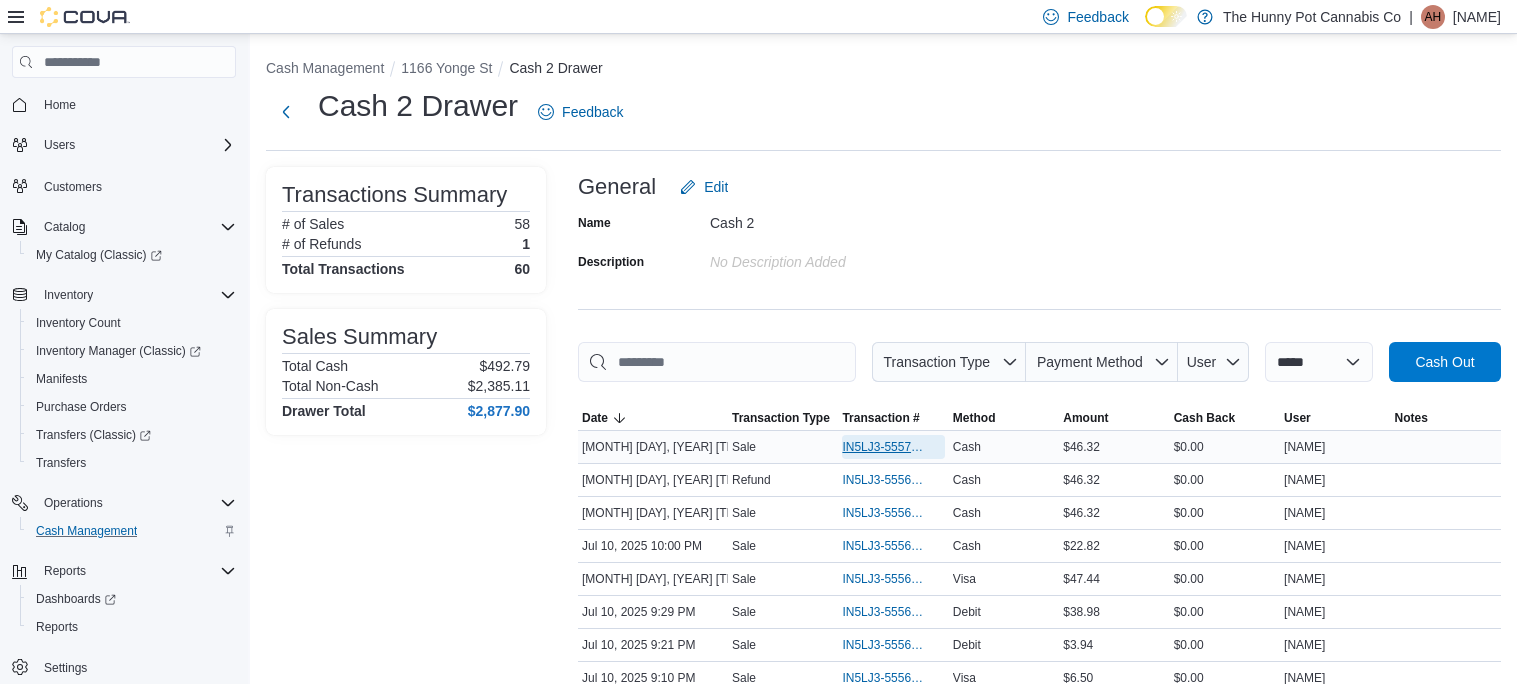 click on "IN5LJ3-5557006" at bounding box center (883, 447) 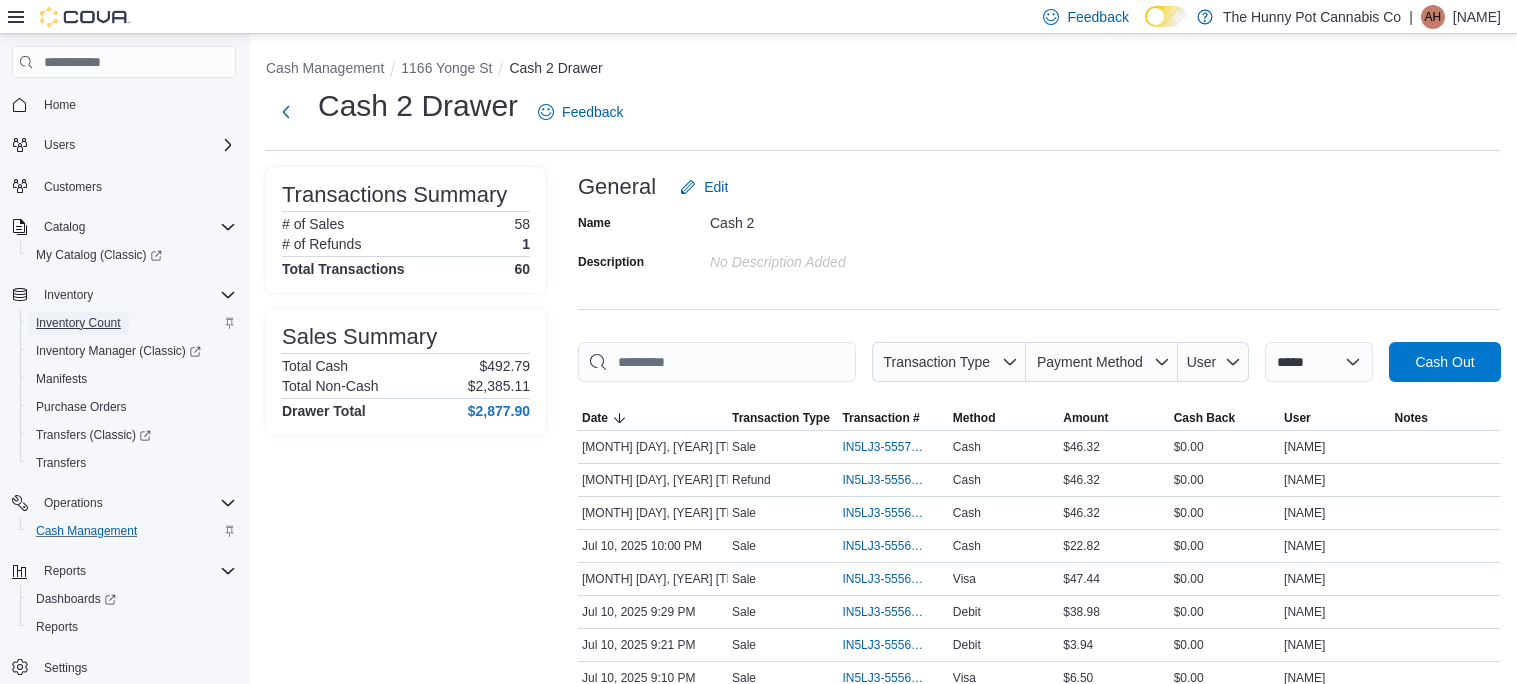 click on "Inventory Count" at bounding box center [78, 323] 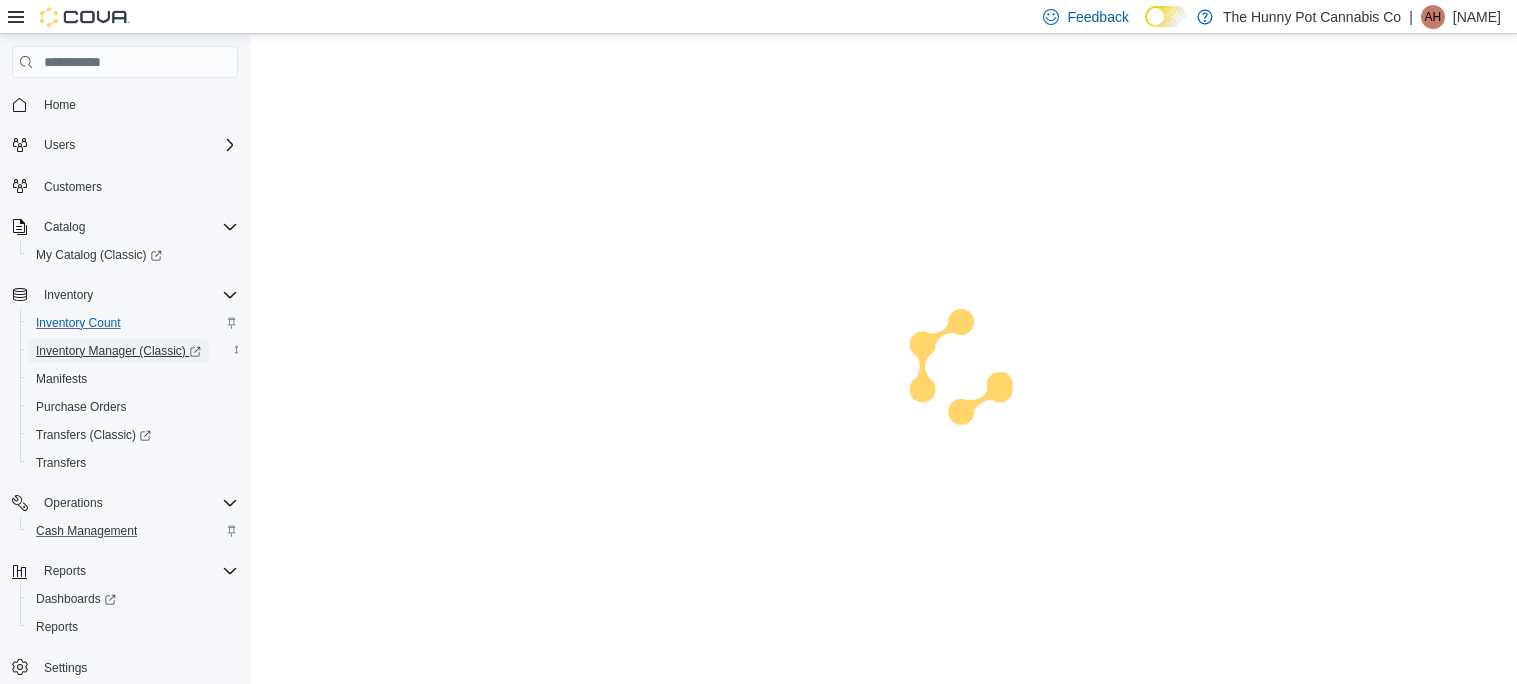 click on "Inventory Manager (Classic)" at bounding box center (118, 351) 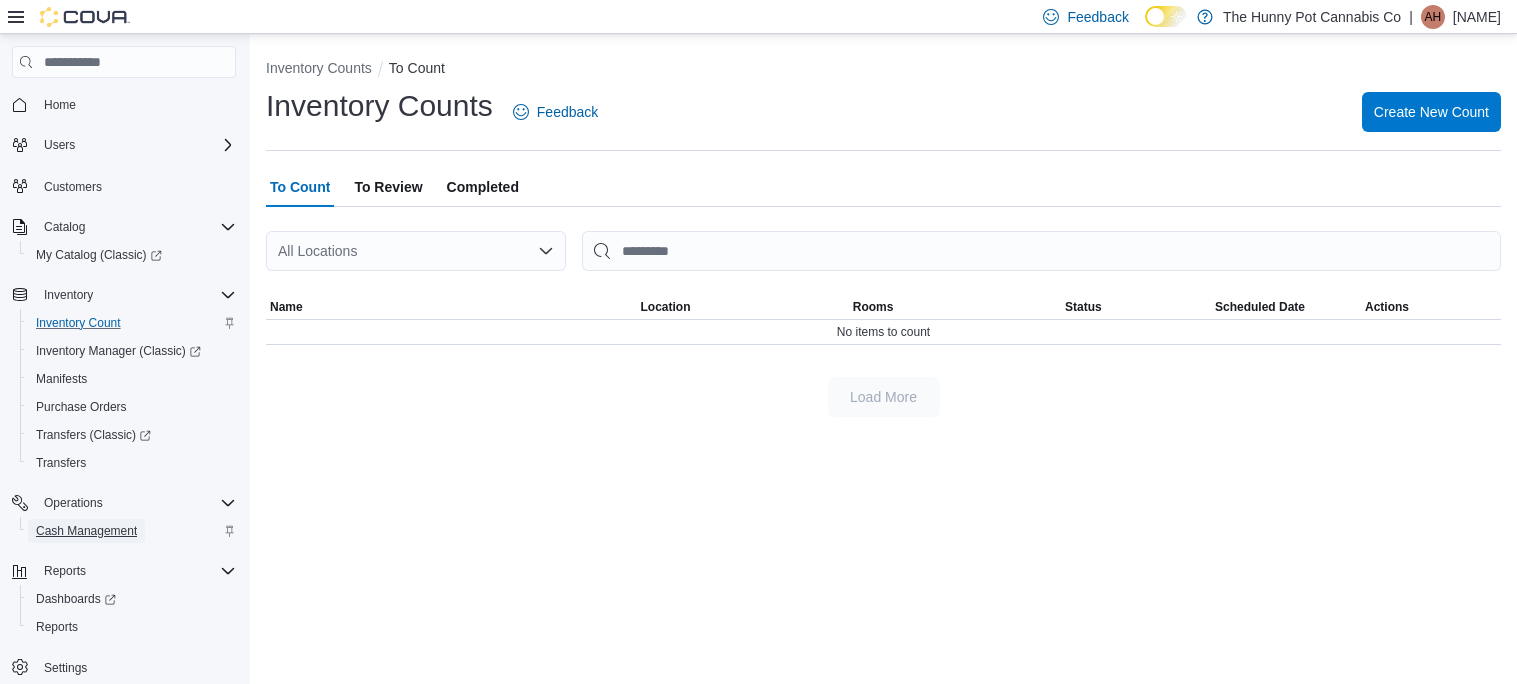 click on "Cash Management" at bounding box center [86, 531] 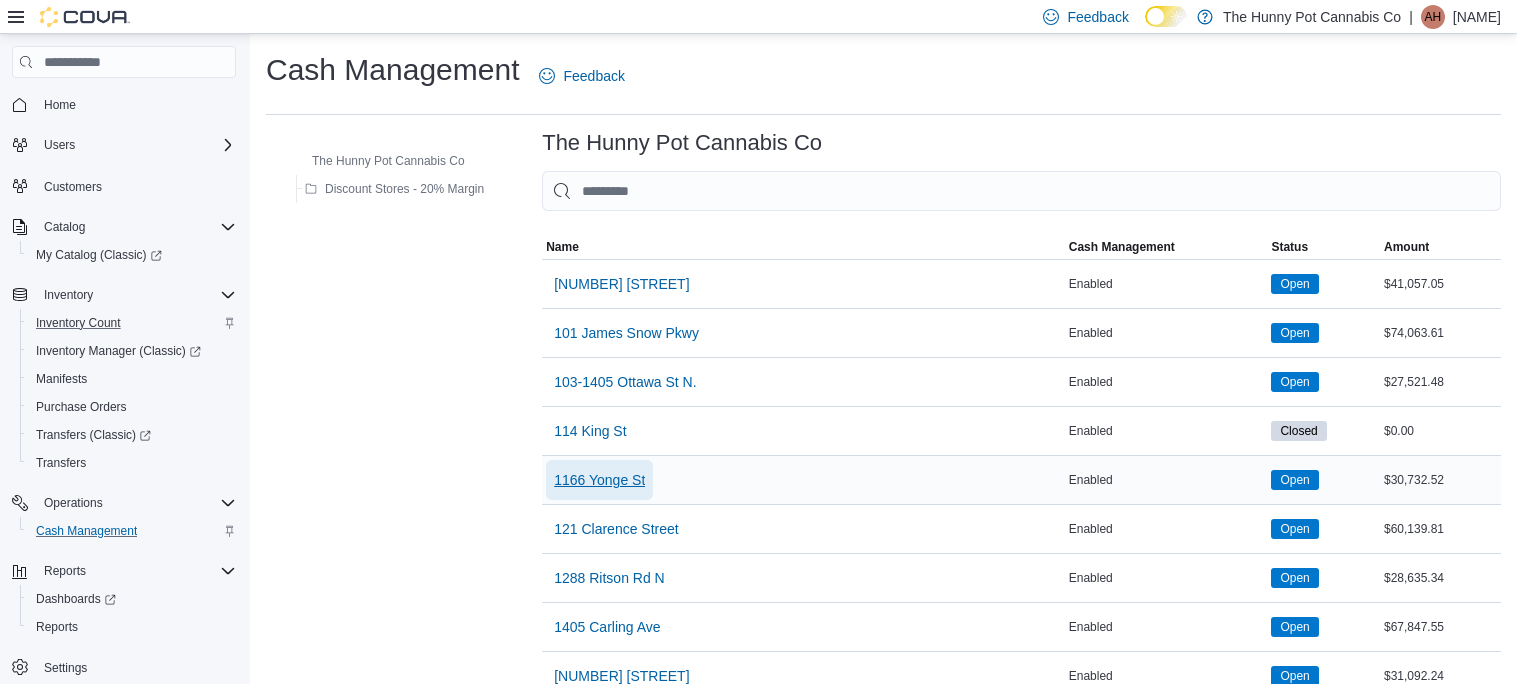 click on "1166 Yonge St" at bounding box center [599, 480] 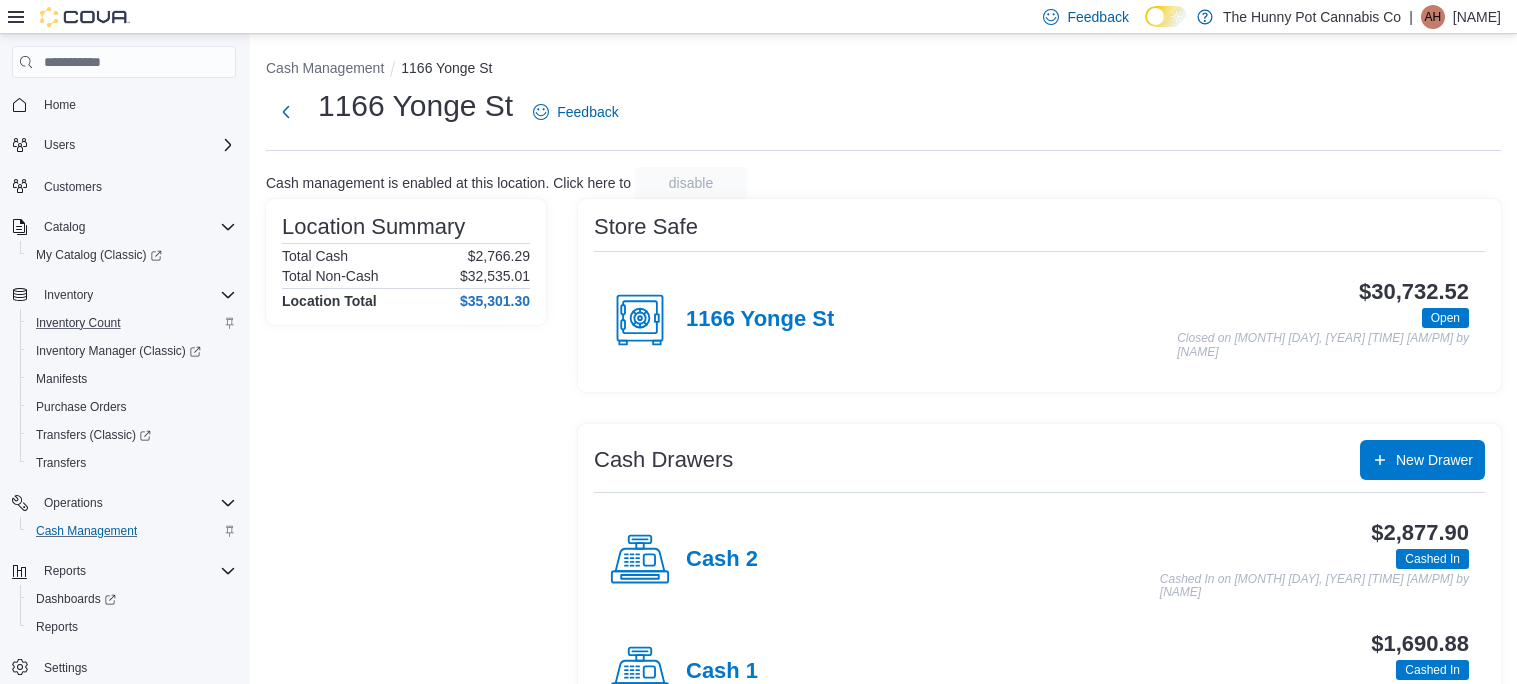scroll, scrollTop: 75, scrollLeft: 0, axis: vertical 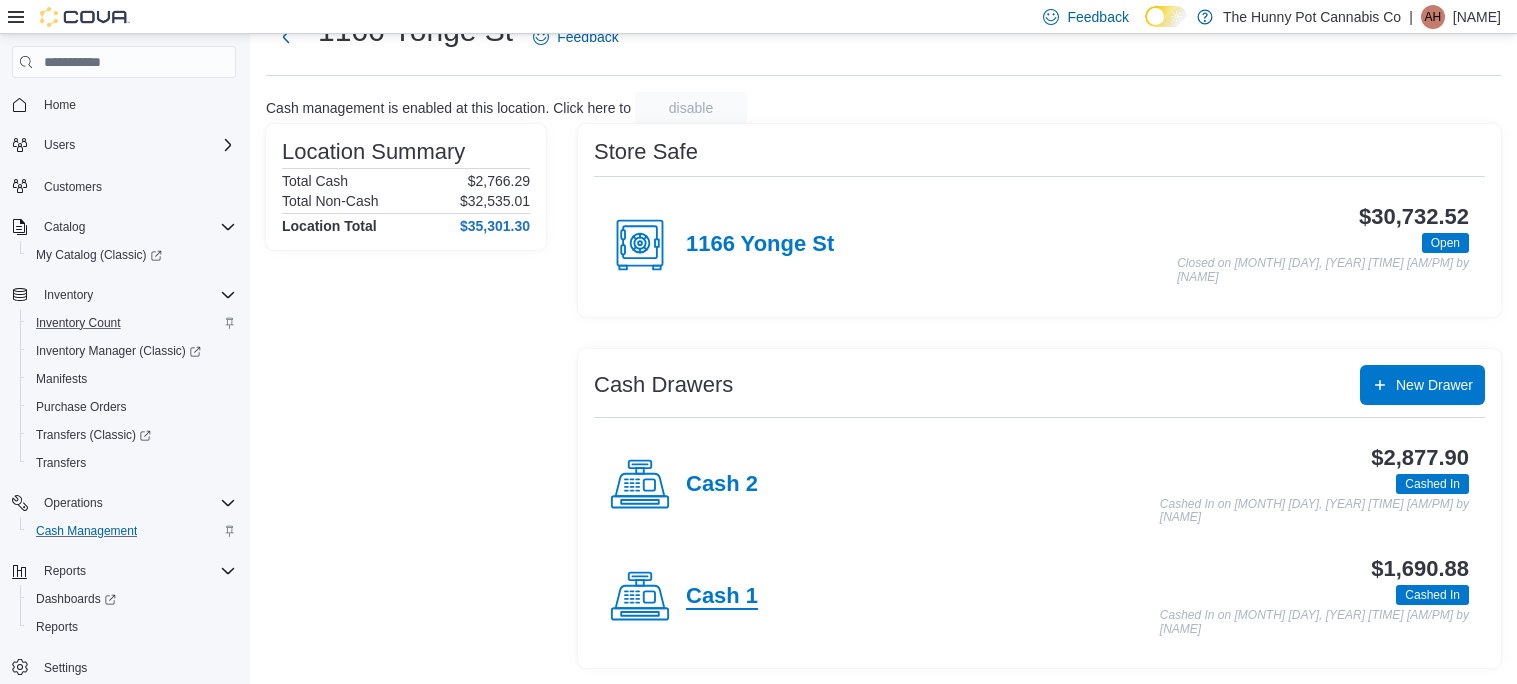 click on "Cash 1" at bounding box center [722, 597] 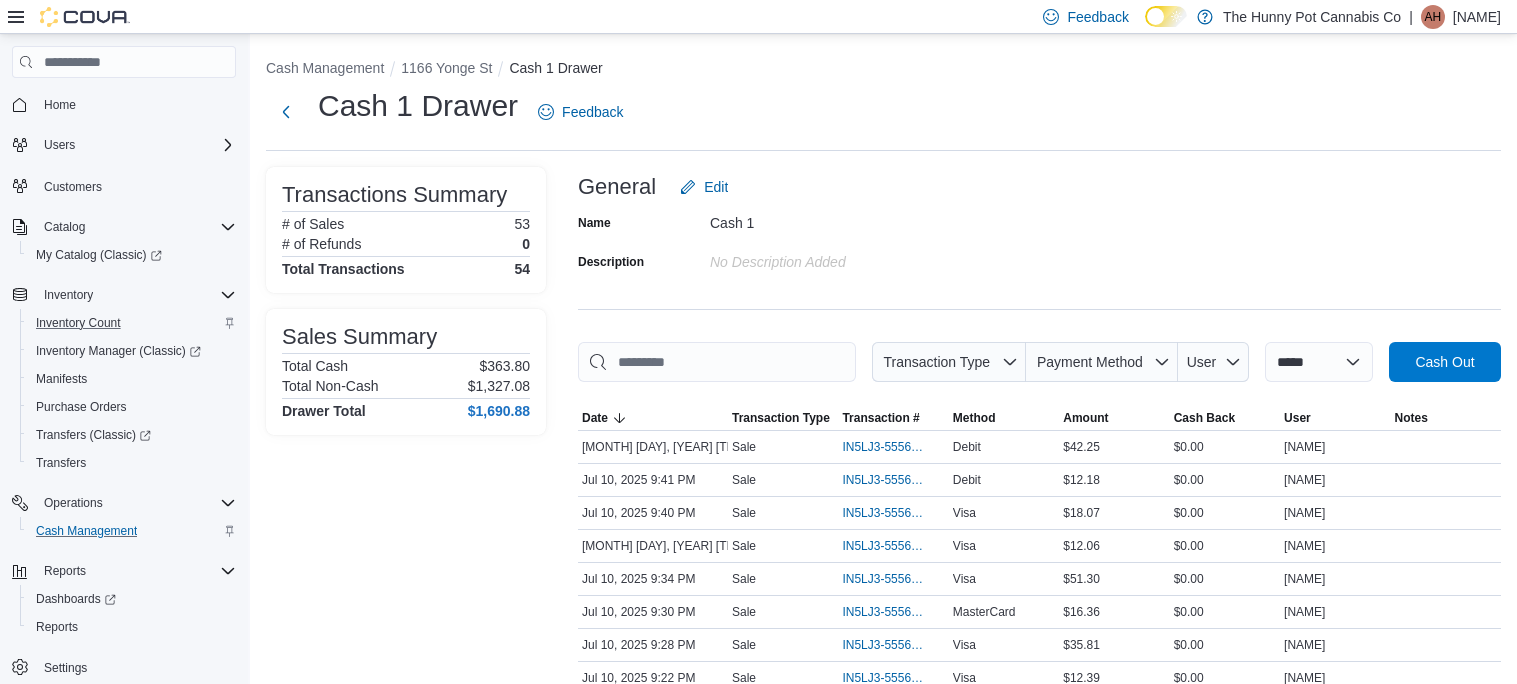 scroll, scrollTop: 568, scrollLeft: 0, axis: vertical 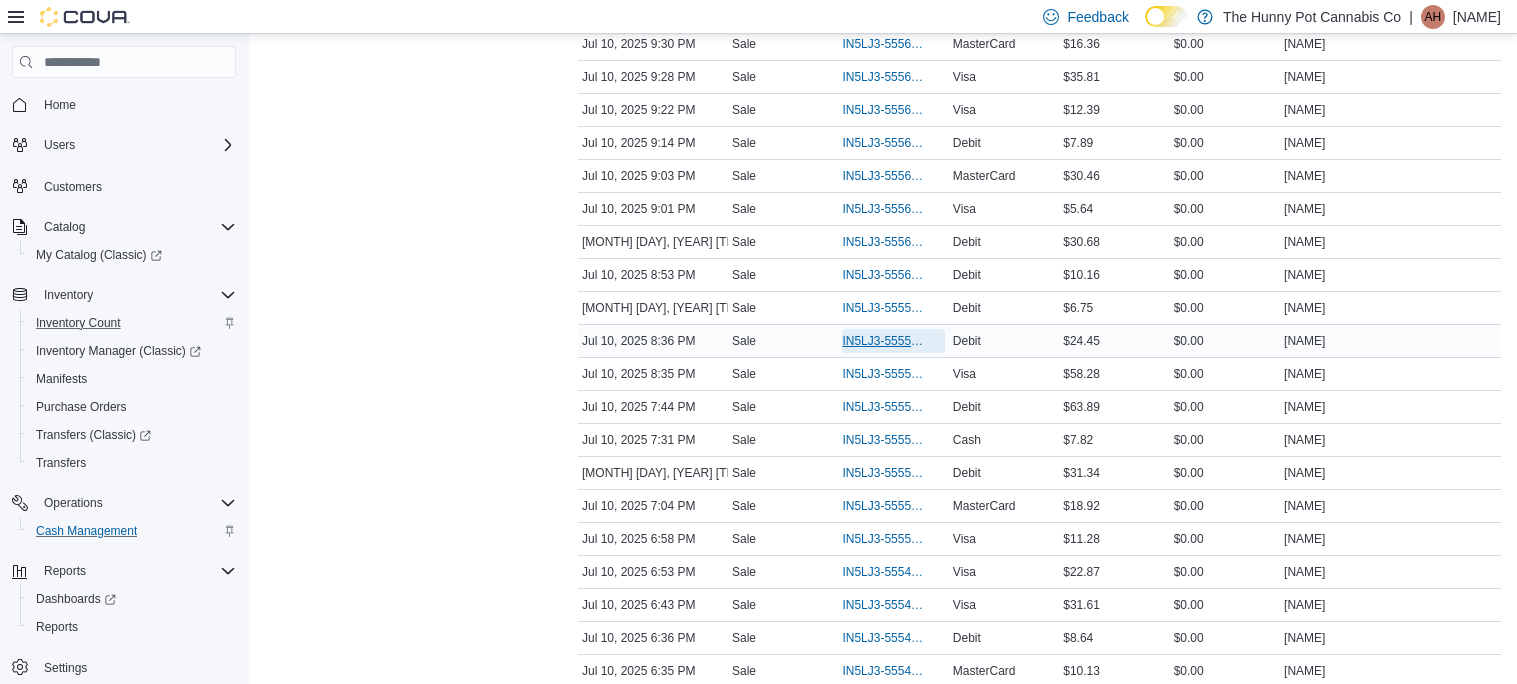 click on "IN5LJ3-5555961" at bounding box center [883, 341] 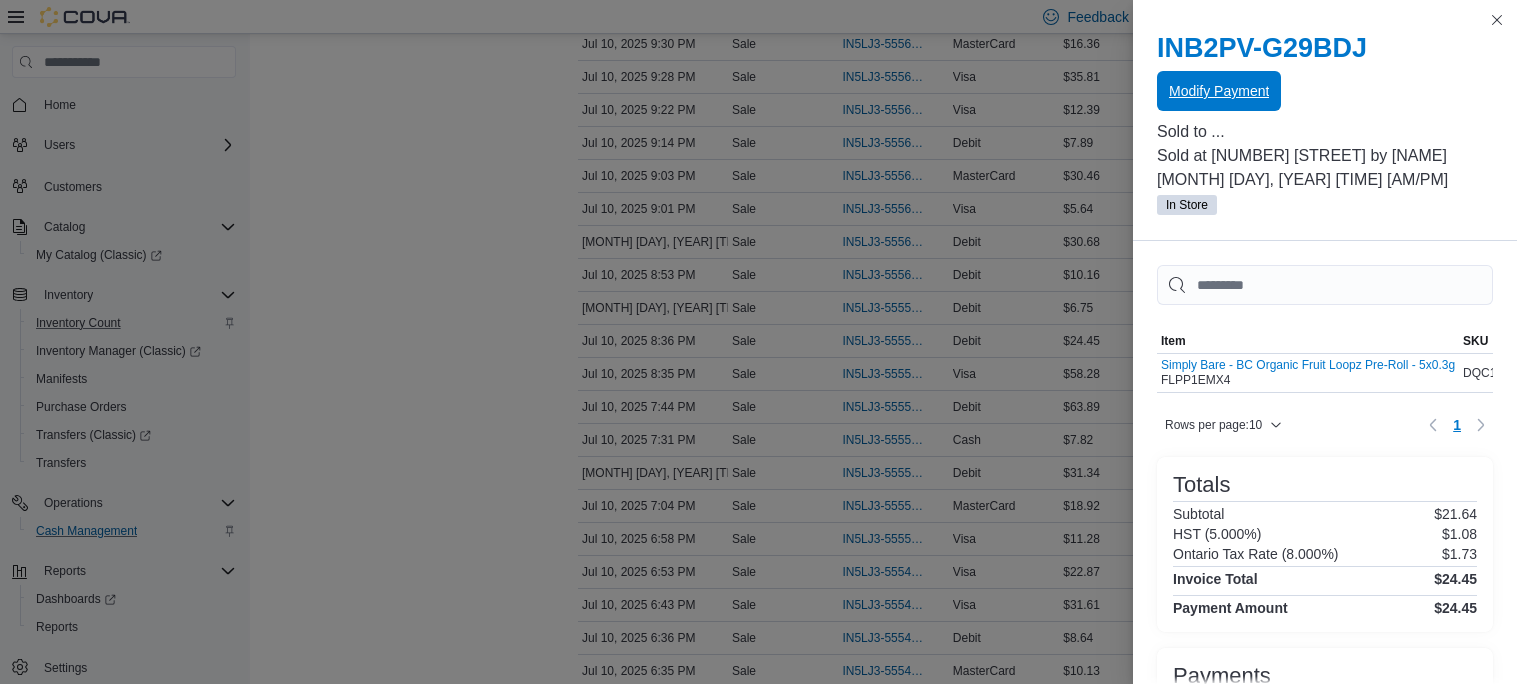 click on "Modify Payment" at bounding box center [1219, 91] 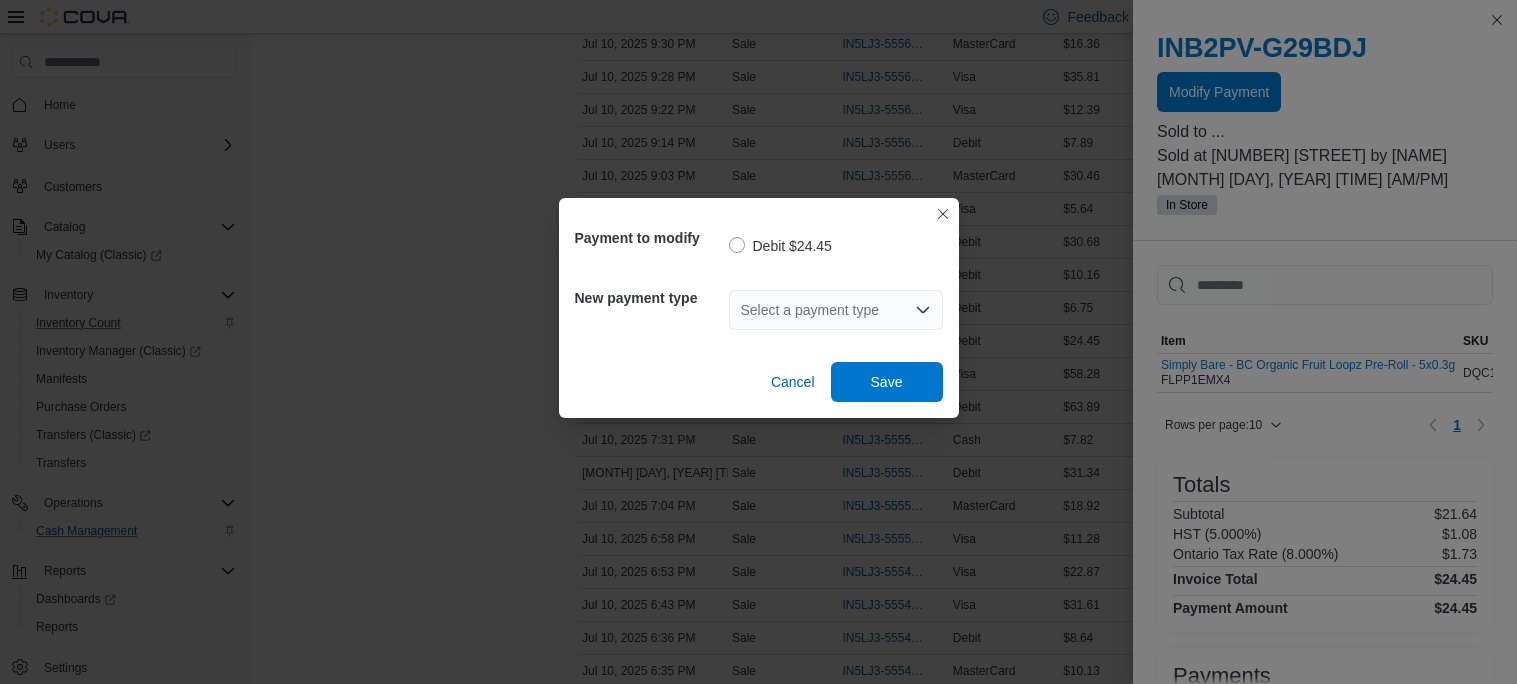 click on "Select a payment type" at bounding box center [836, 310] 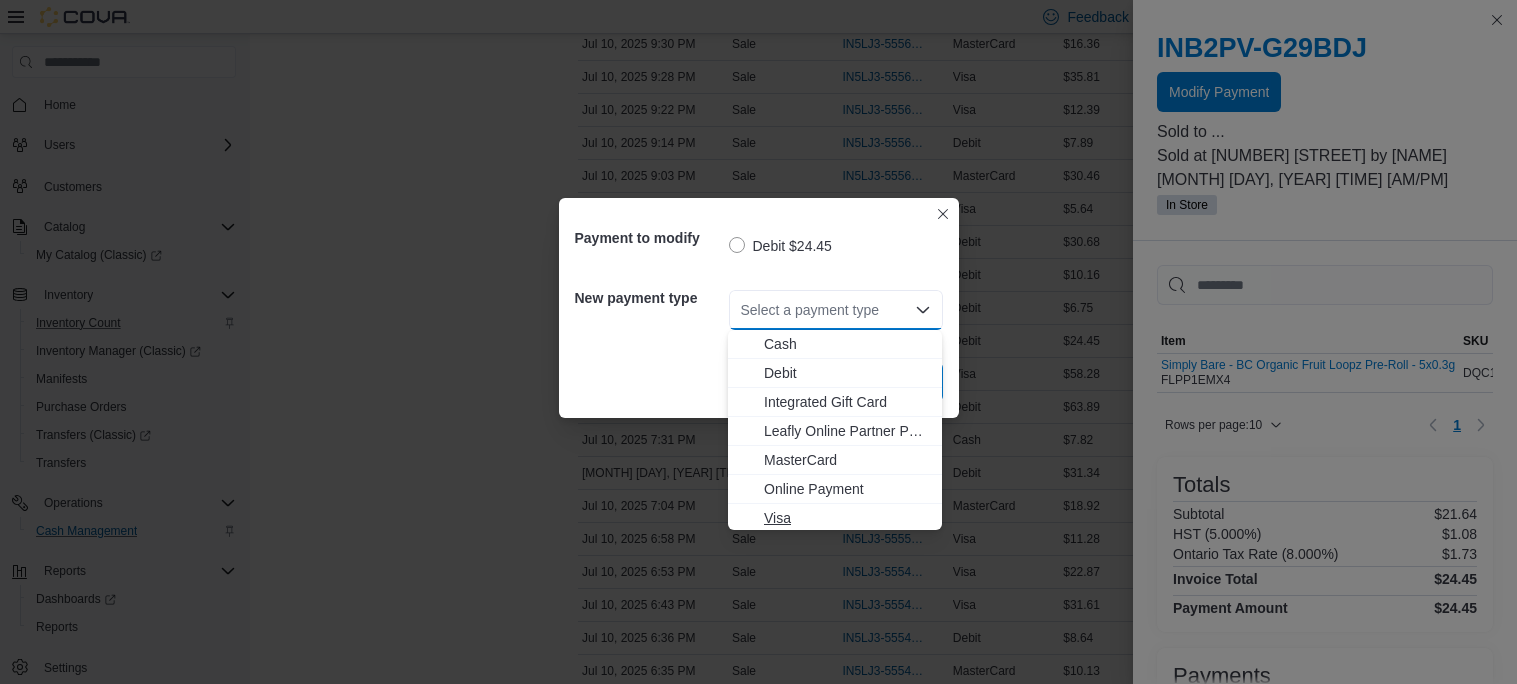 click on "Visa" at bounding box center [847, 518] 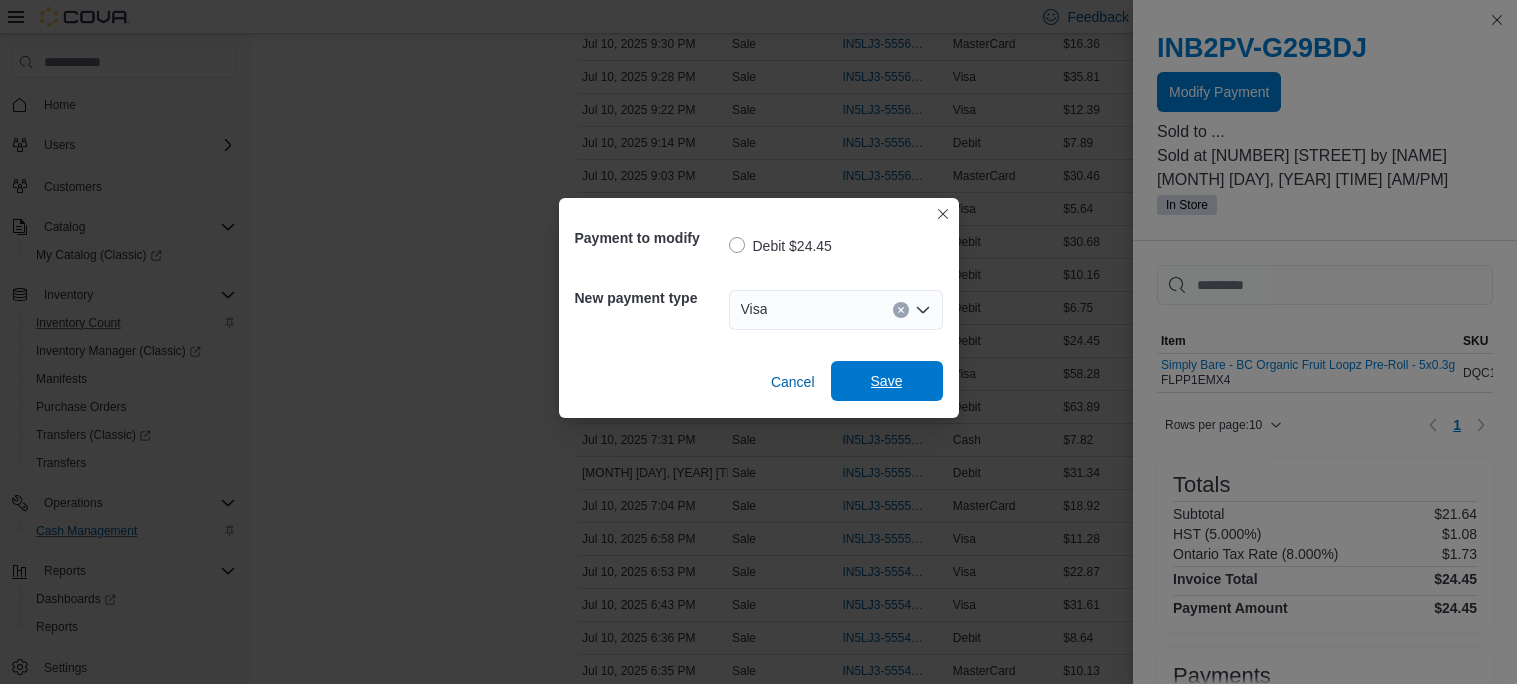 click on "Save" at bounding box center [887, 381] 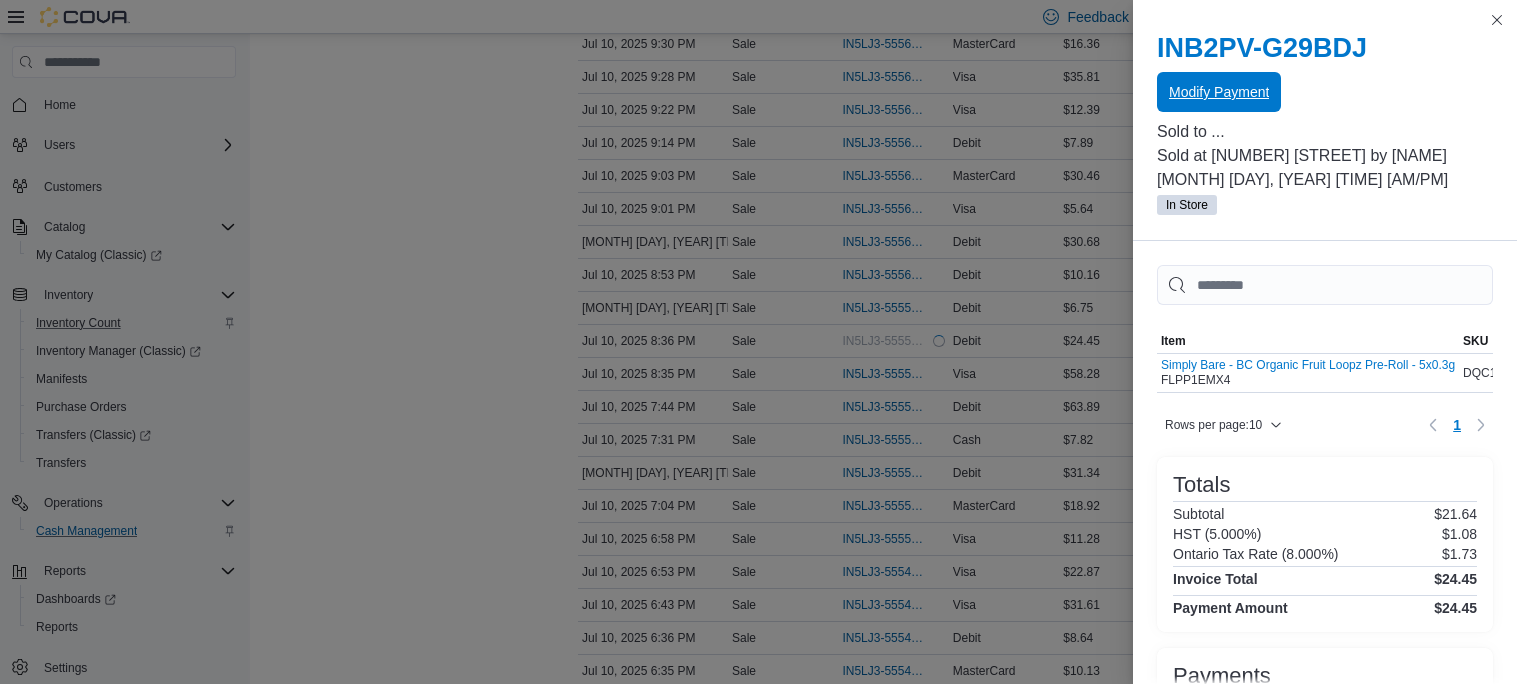 scroll, scrollTop: 0, scrollLeft: 0, axis: both 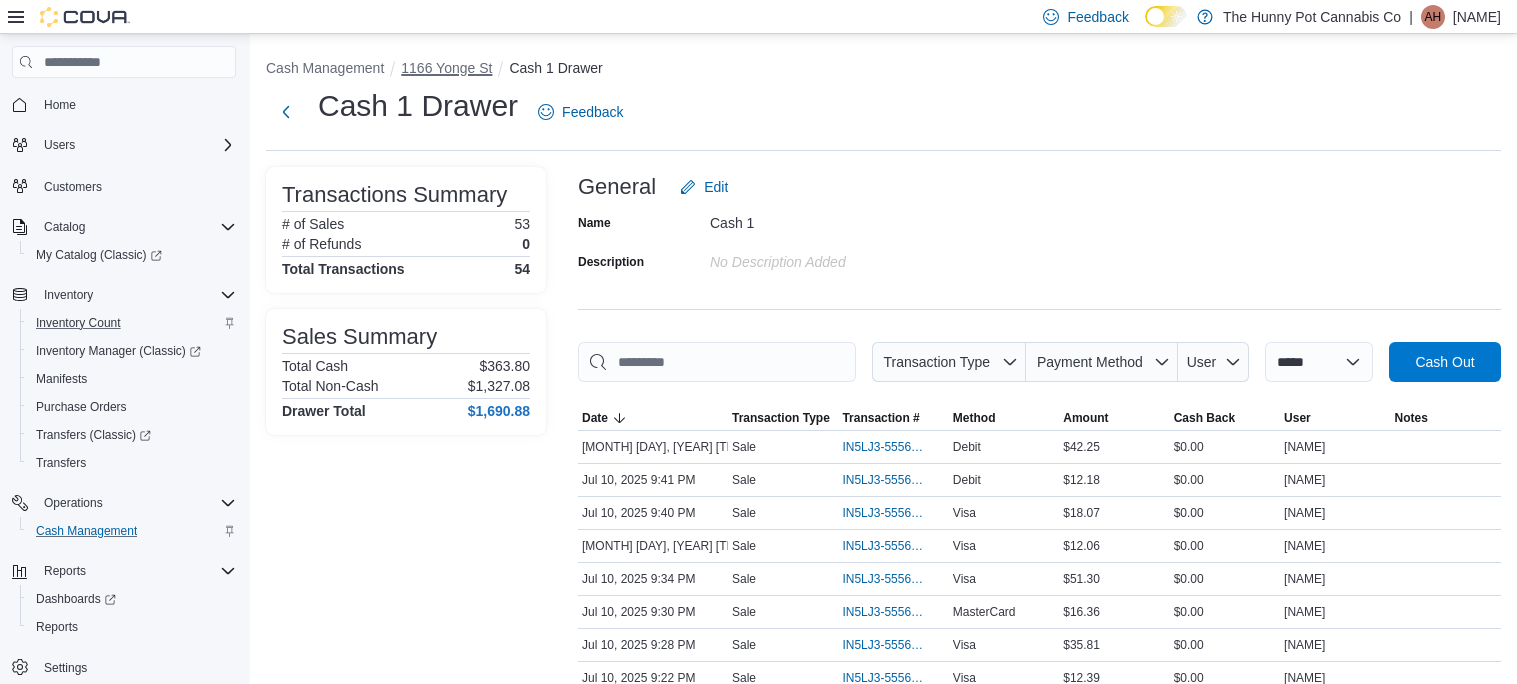 click on "1166 Yonge St" at bounding box center (446, 68) 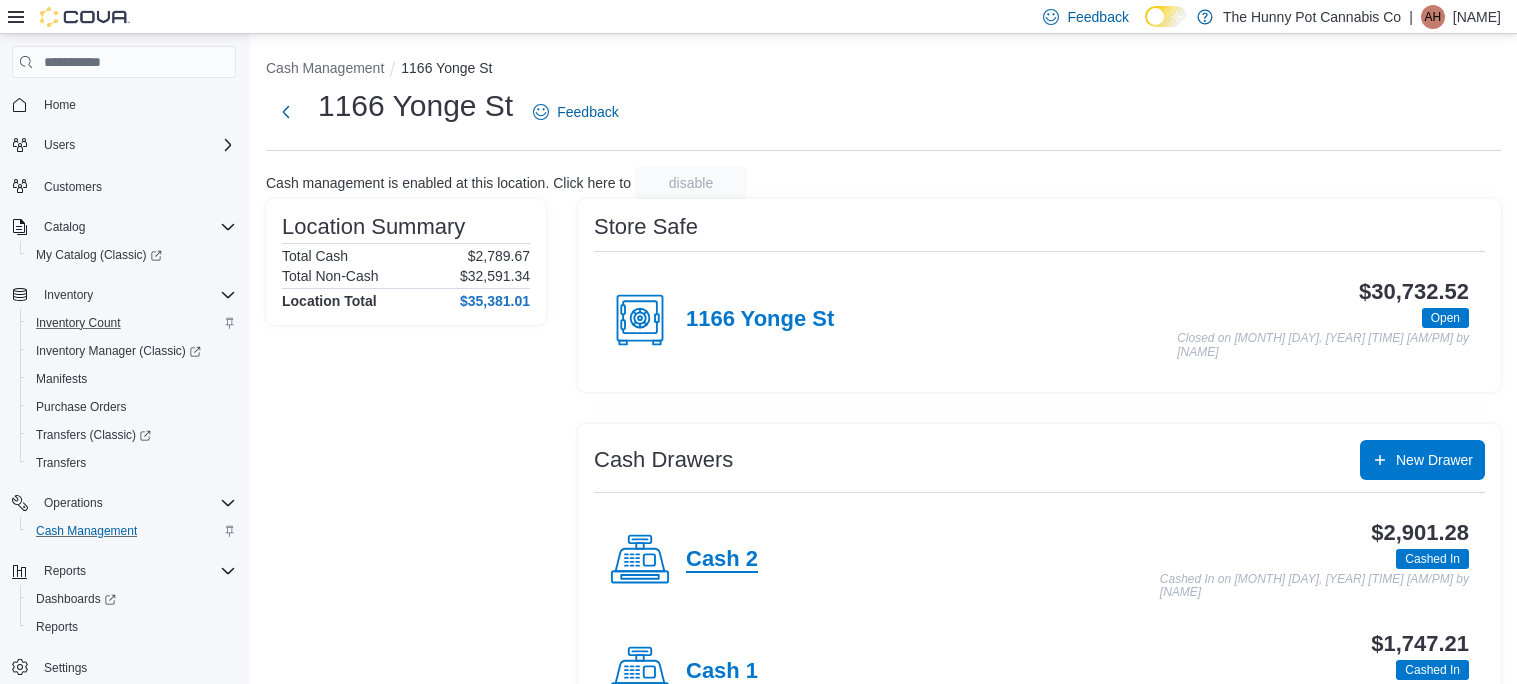 click on "Cash 2" at bounding box center [722, 560] 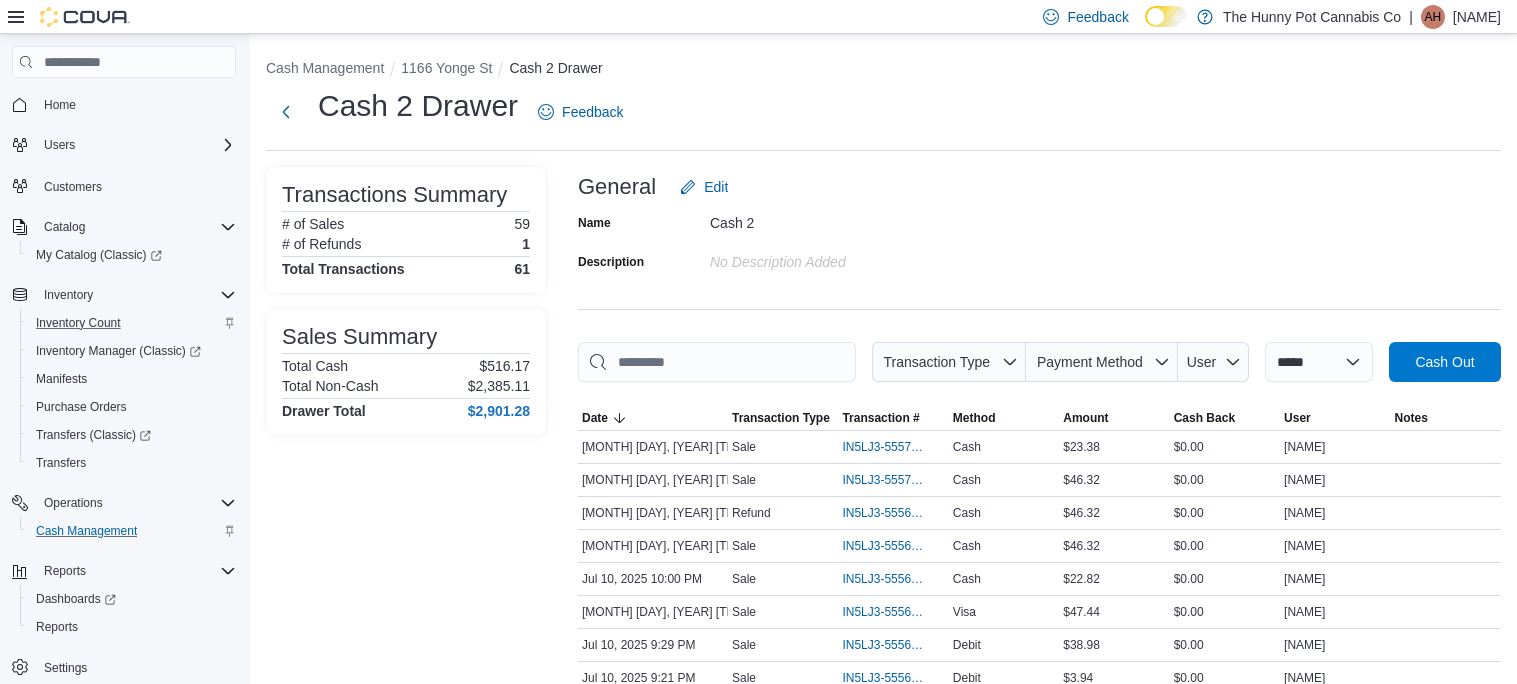 scroll, scrollTop: 634, scrollLeft: 0, axis: vertical 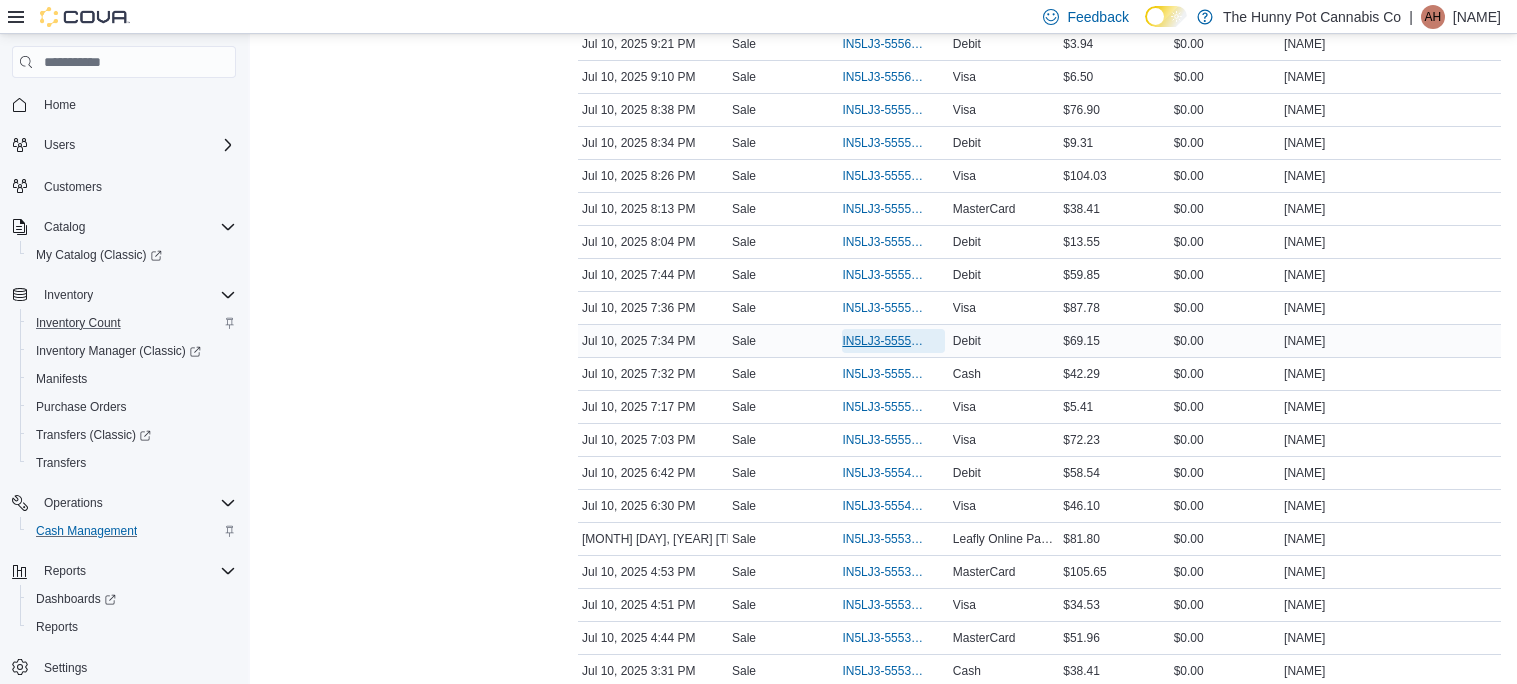 click on "IN5LJ3-5555353" at bounding box center [883, 341] 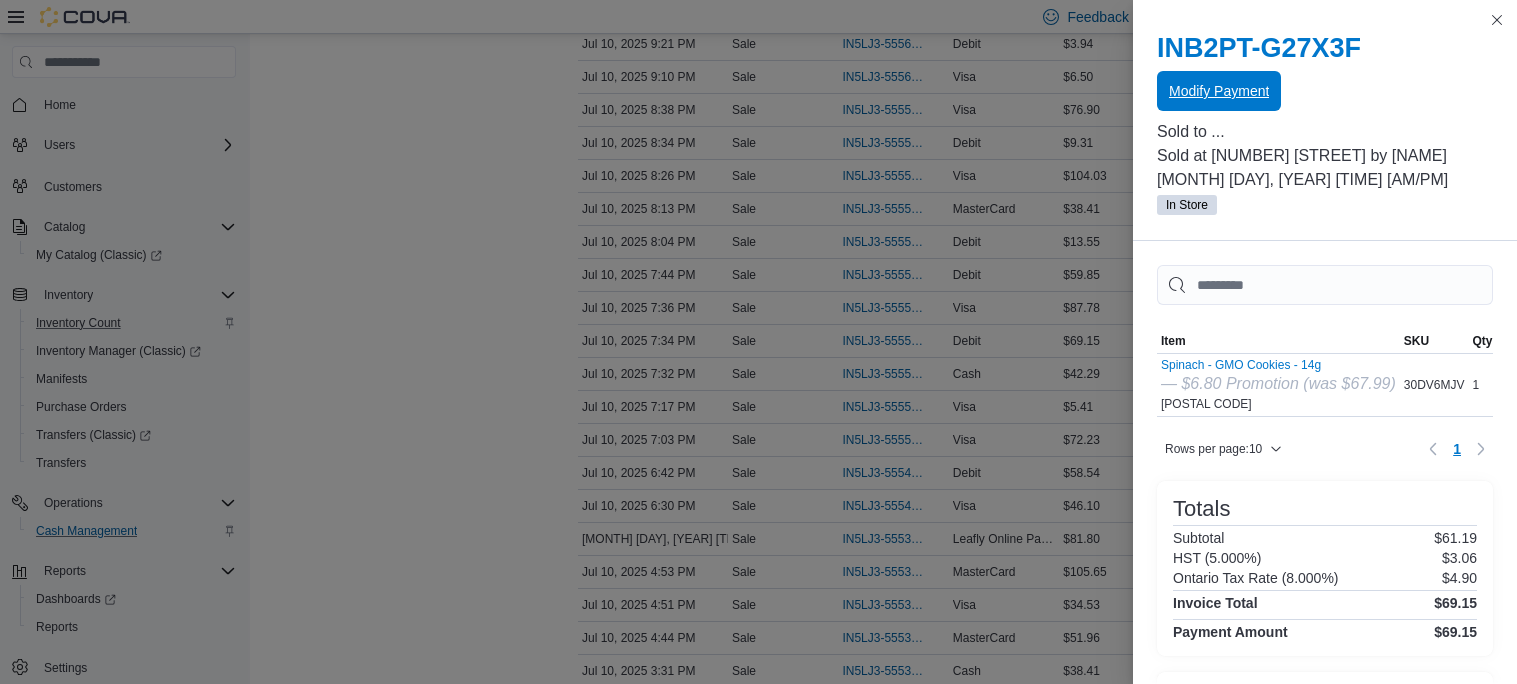 click on "Modify Payment" at bounding box center (1219, 91) 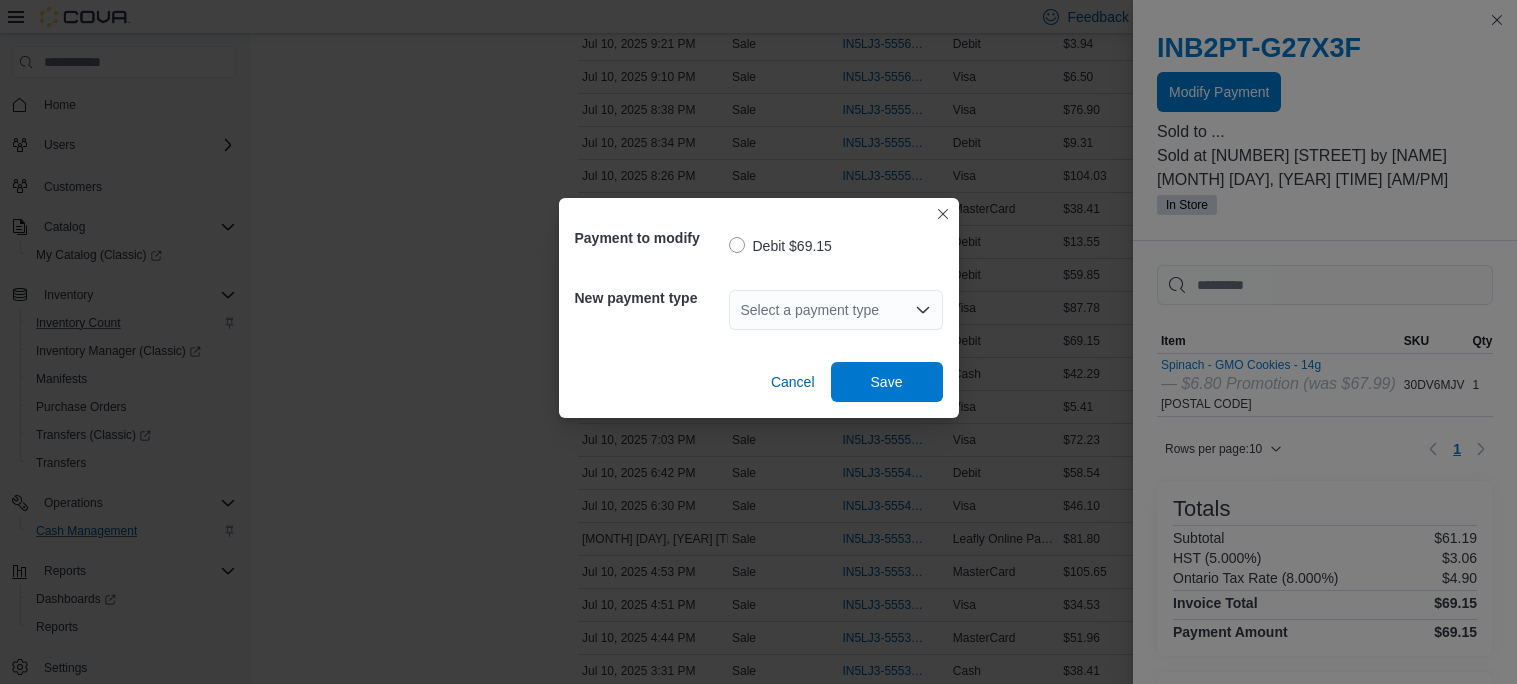 click on "Select a payment type" at bounding box center [836, 310] 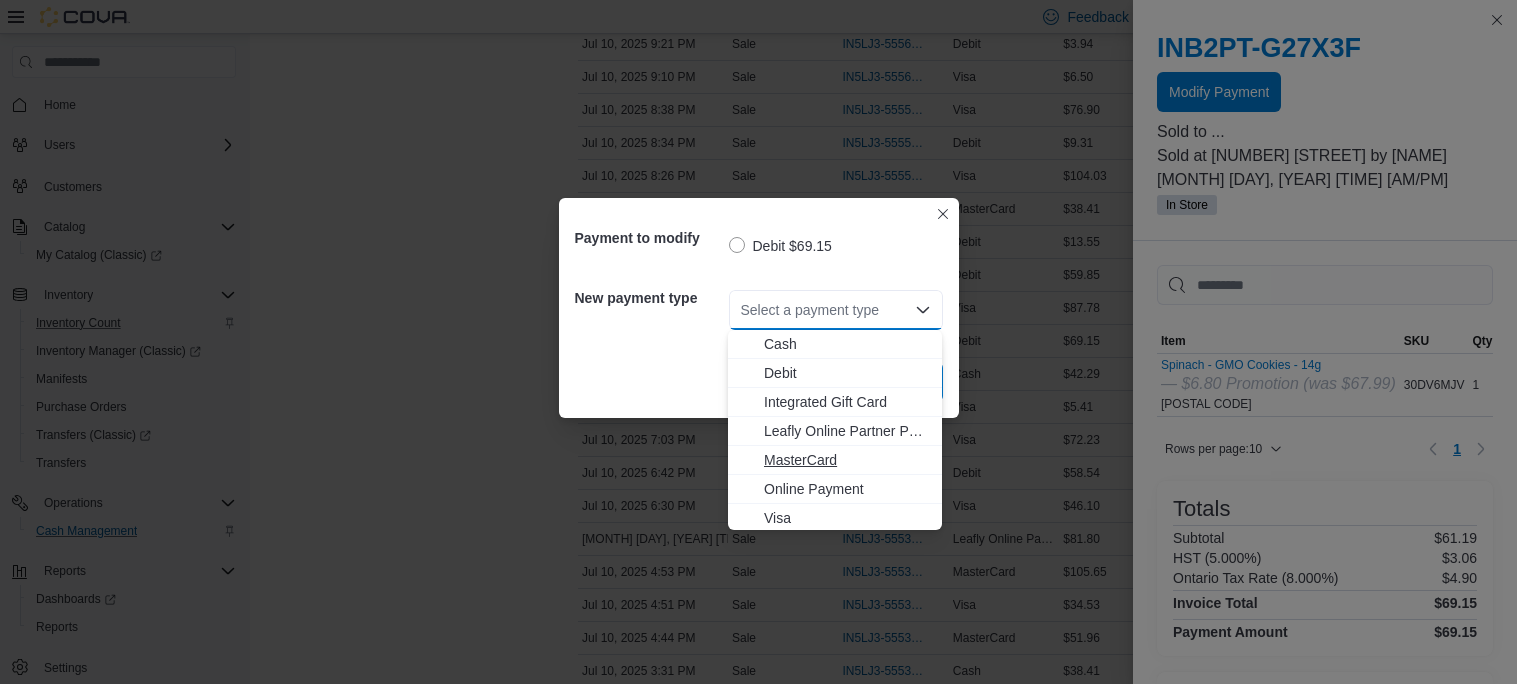 click on "MasterCard" at bounding box center [847, 460] 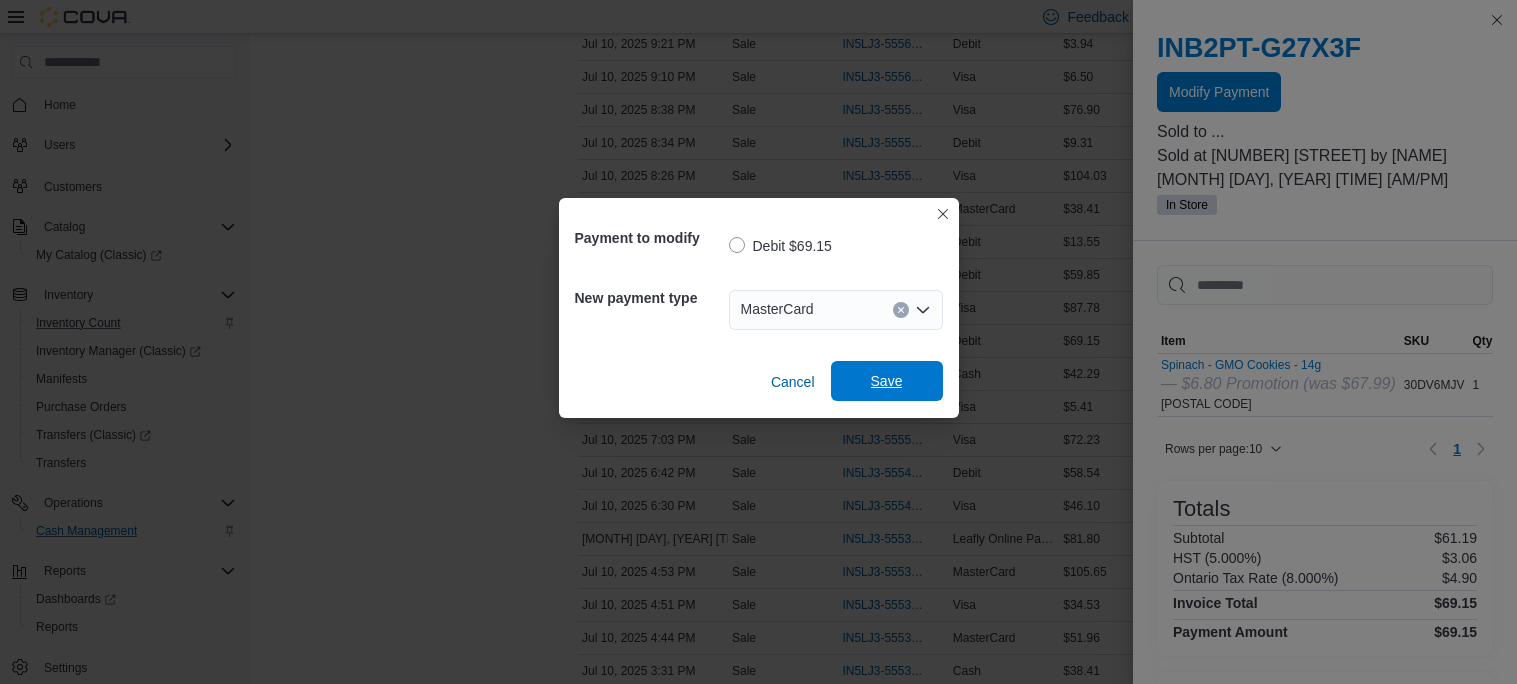 click on "Save" at bounding box center (887, 381) 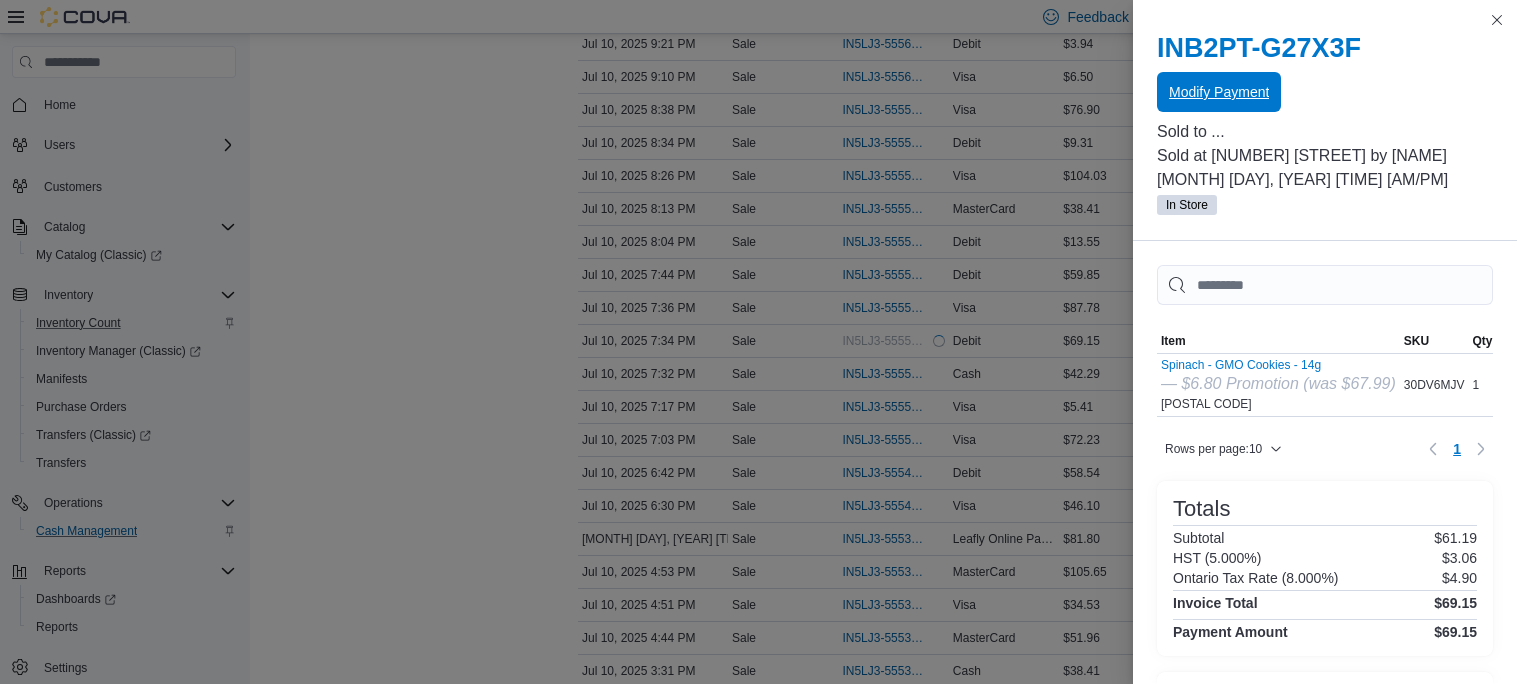 scroll, scrollTop: 0, scrollLeft: 0, axis: both 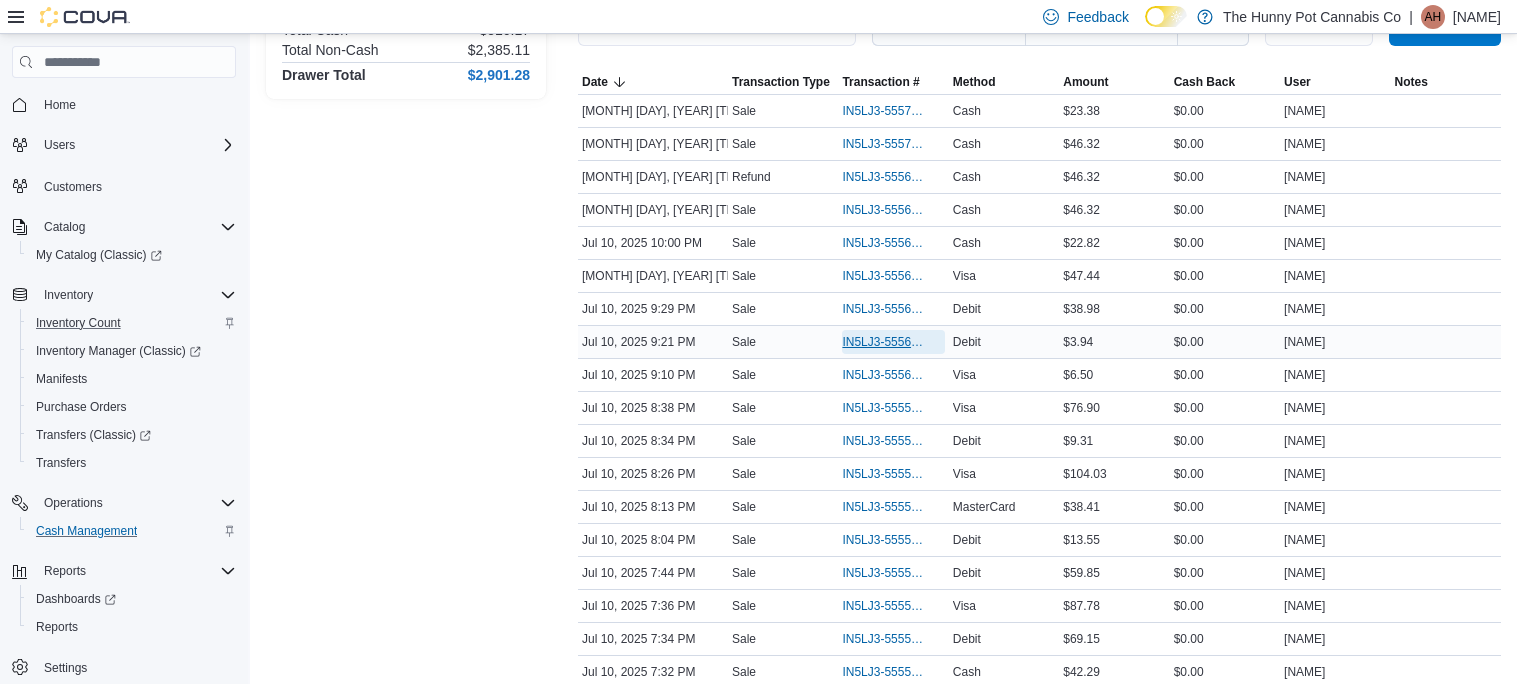 click on "IN5LJ3-5556410" at bounding box center (883, 342) 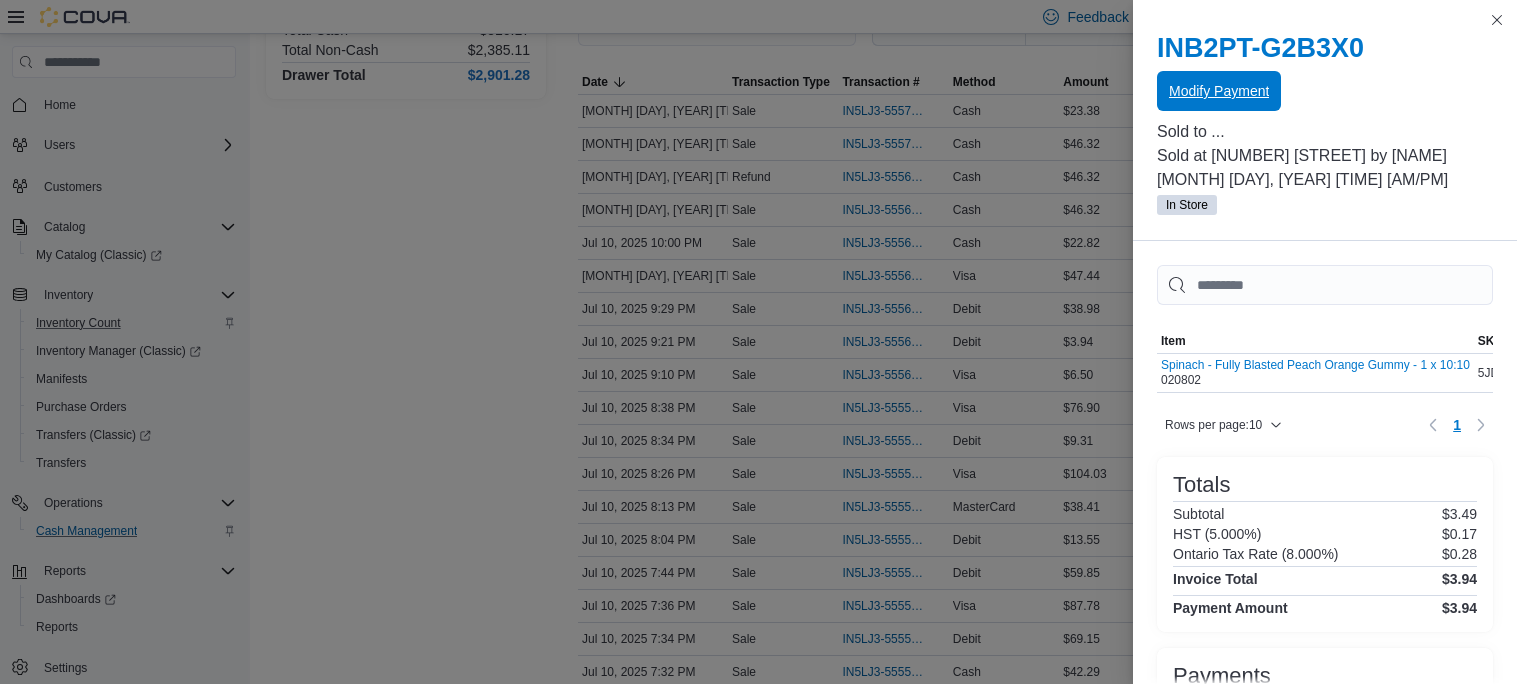 click on "Modify Payment" at bounding box center (1219, 91) 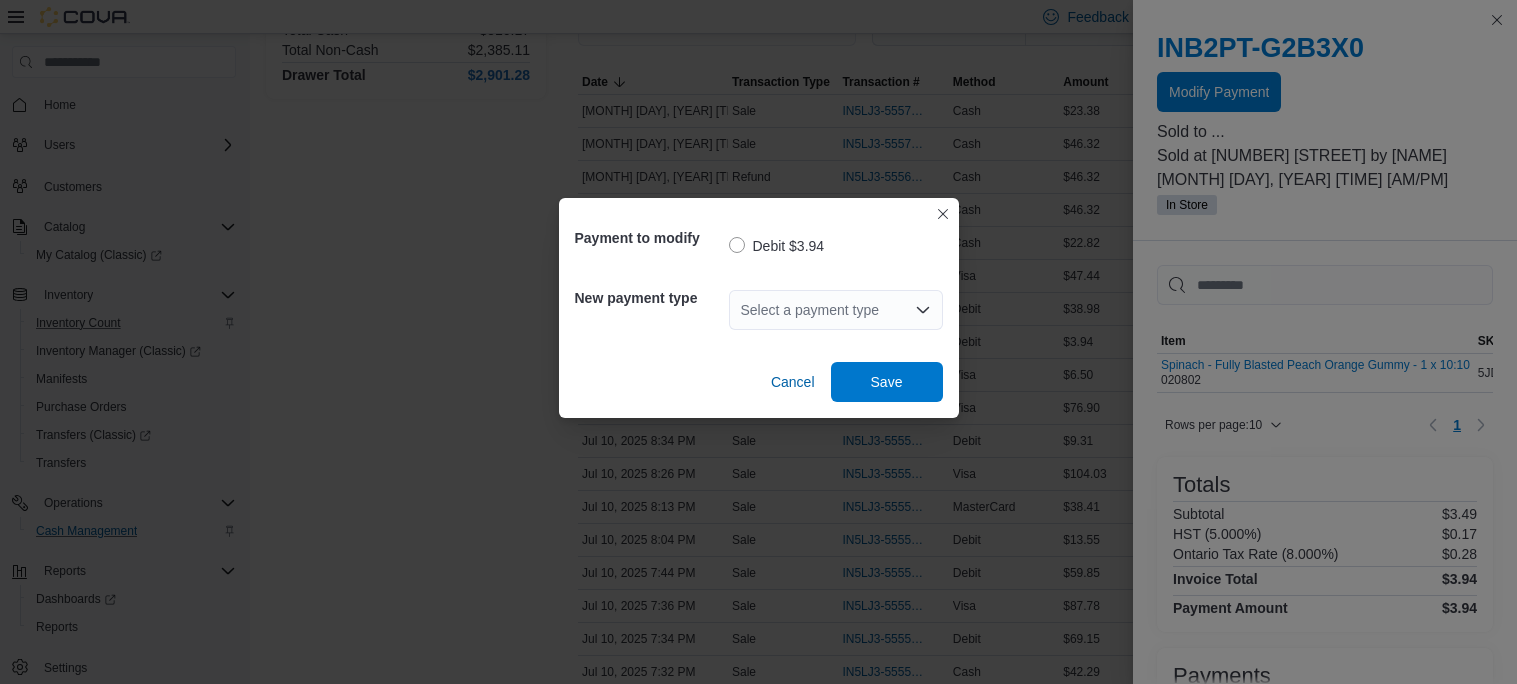 click on "Select a payment type" at bounding box center (836, 310) 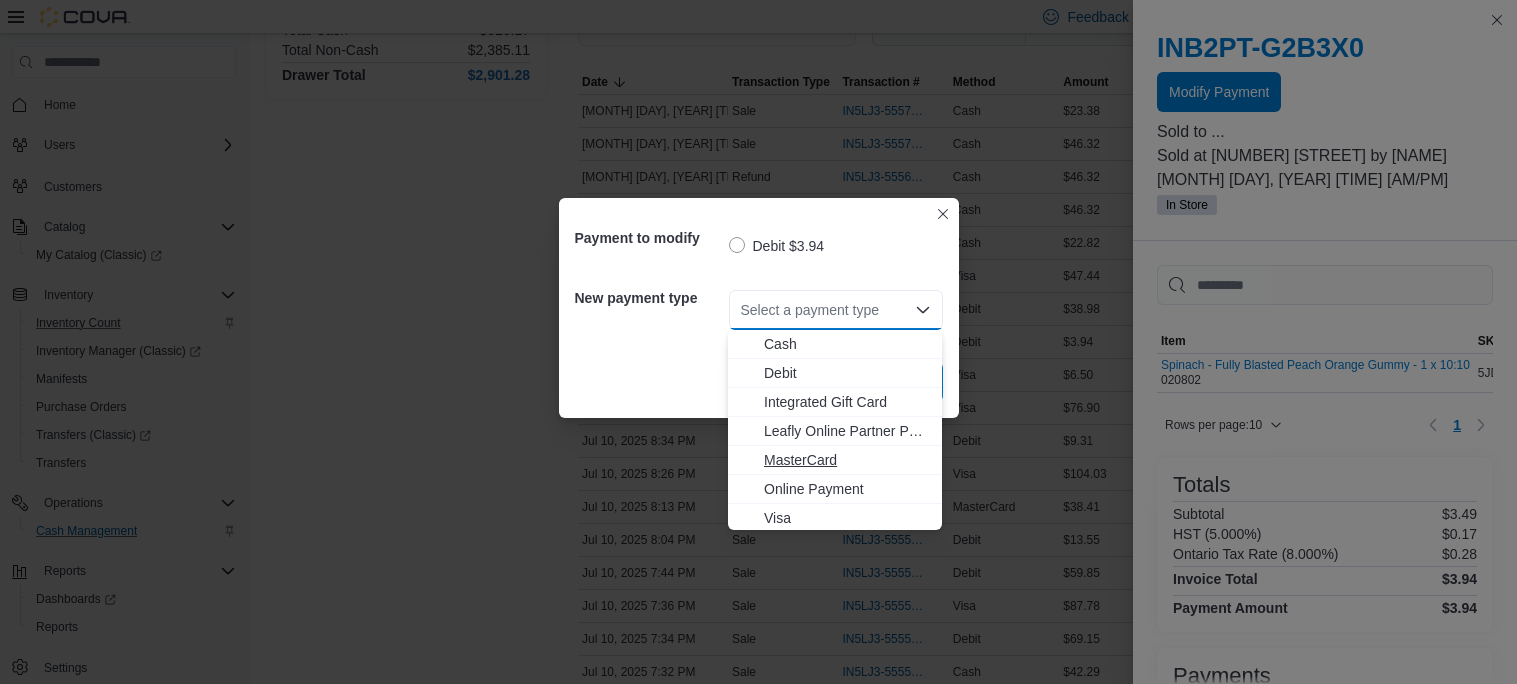 click on "MasterCard" at bounding box center [847, 460] 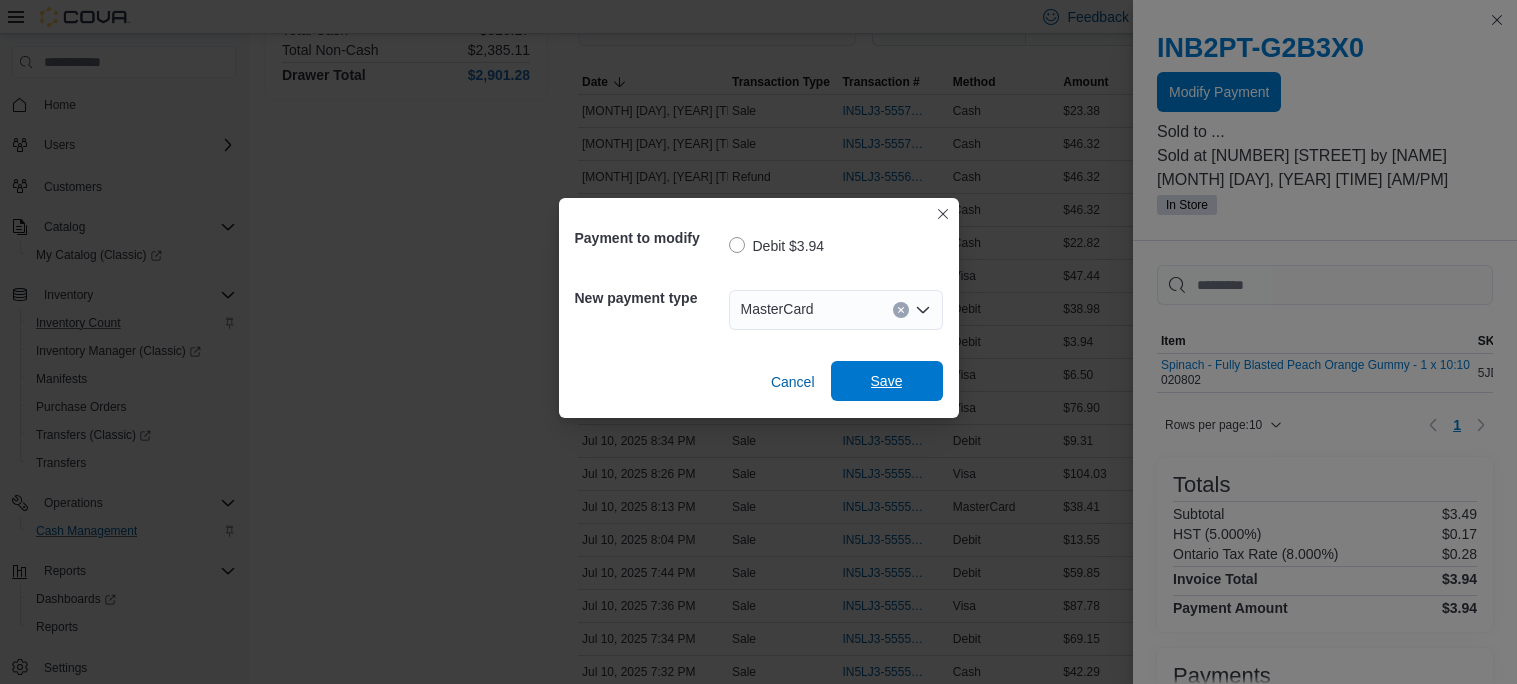 click on "Save" at bounding box center [887, 381] 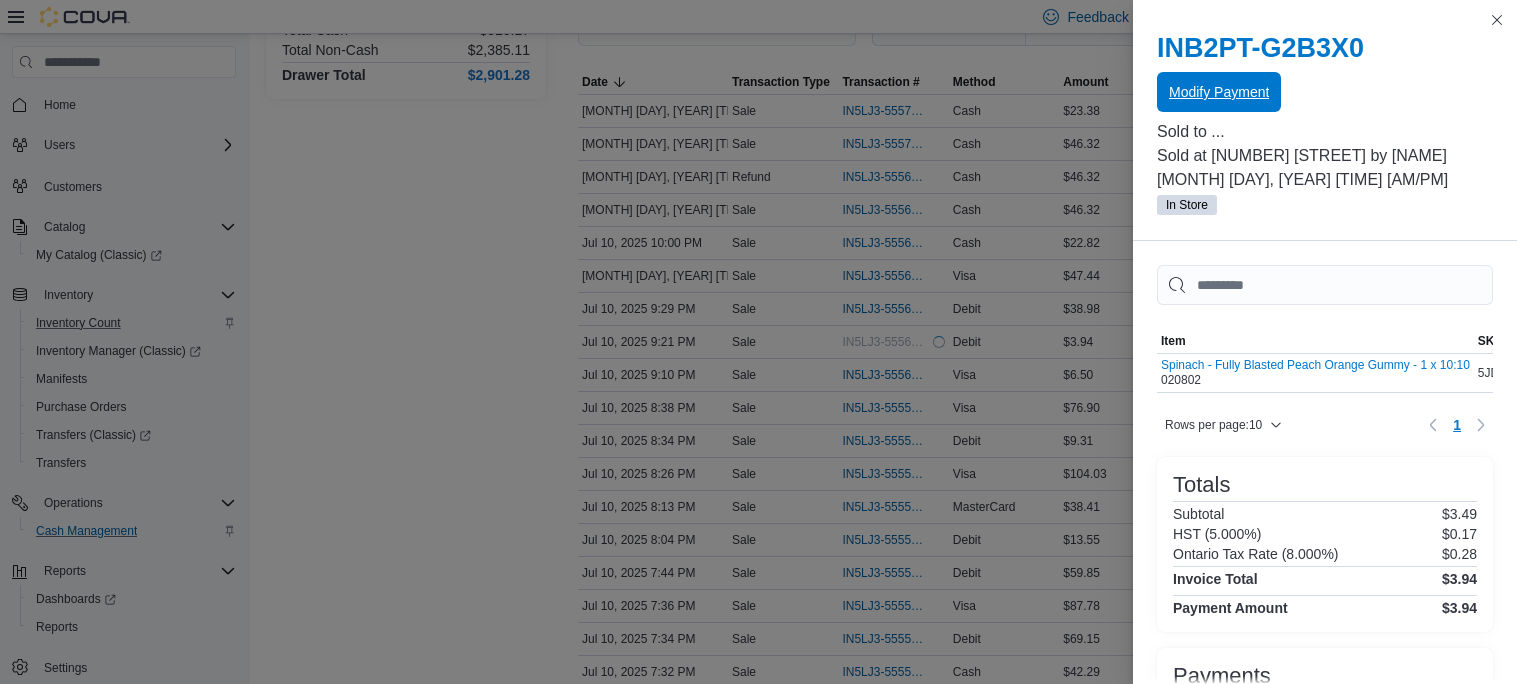 scroll, scrollTop: 0, scrollLeft: 0, axis: both 